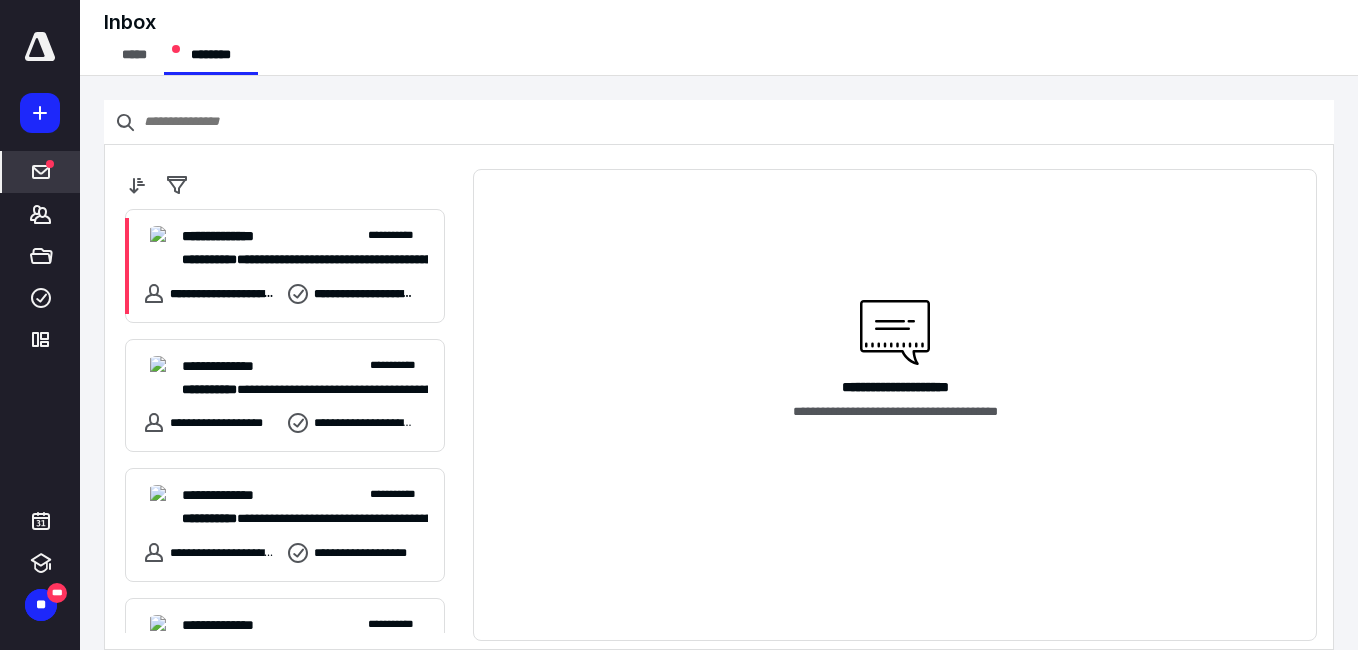scroll, scrollTop: 0, scrollLeft: 0, axis: both 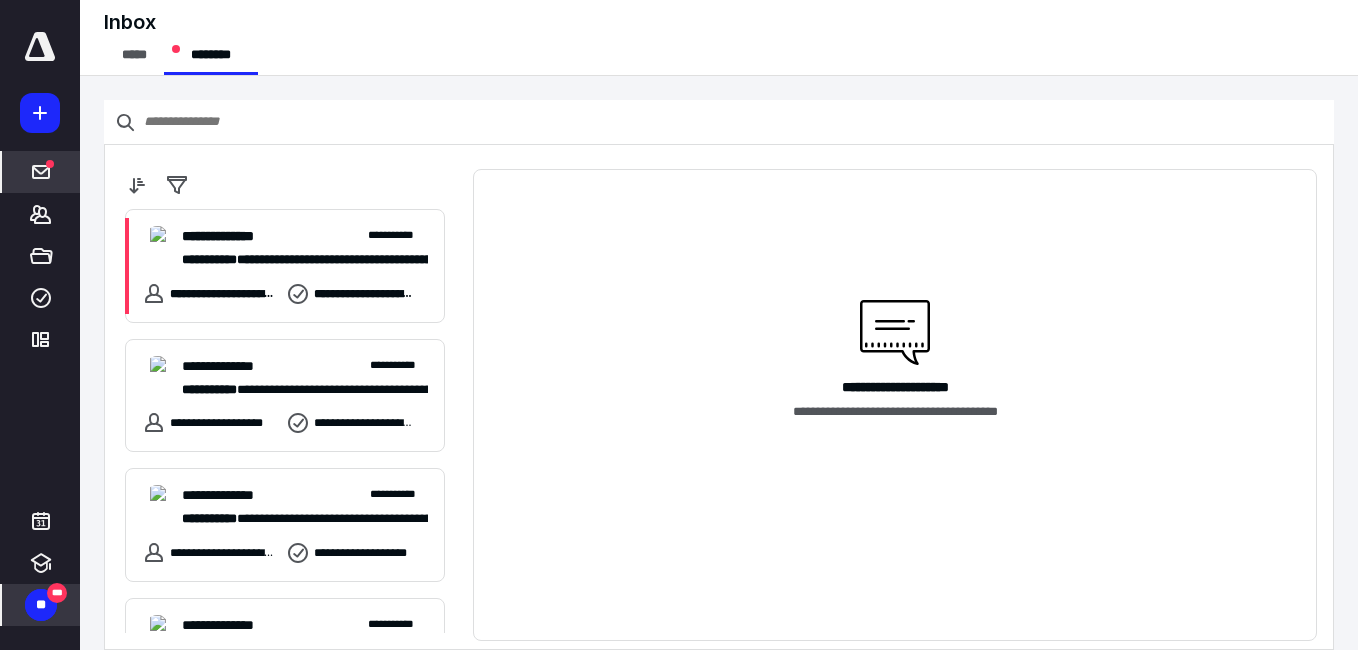 click on "** ***" at bounding box center (41, 605) 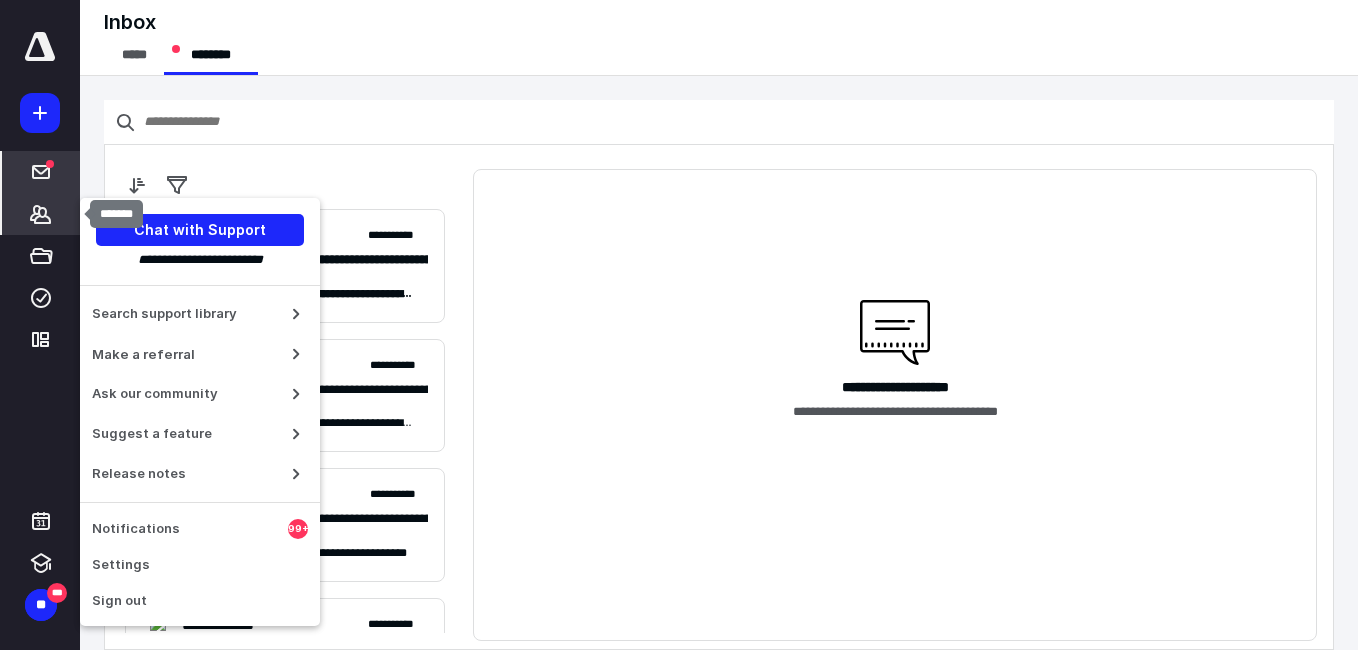 click on "*******" at bounding box center (41, 214) 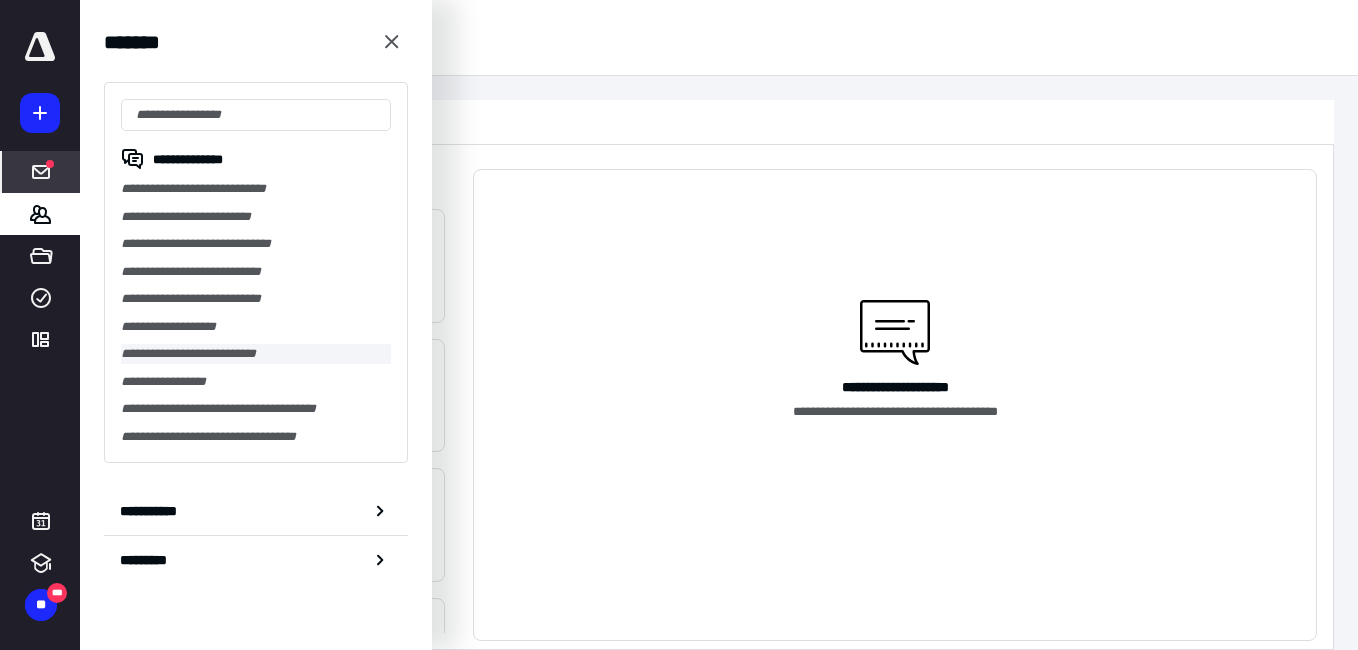 click on "**********" at bounding box center (256, 354) 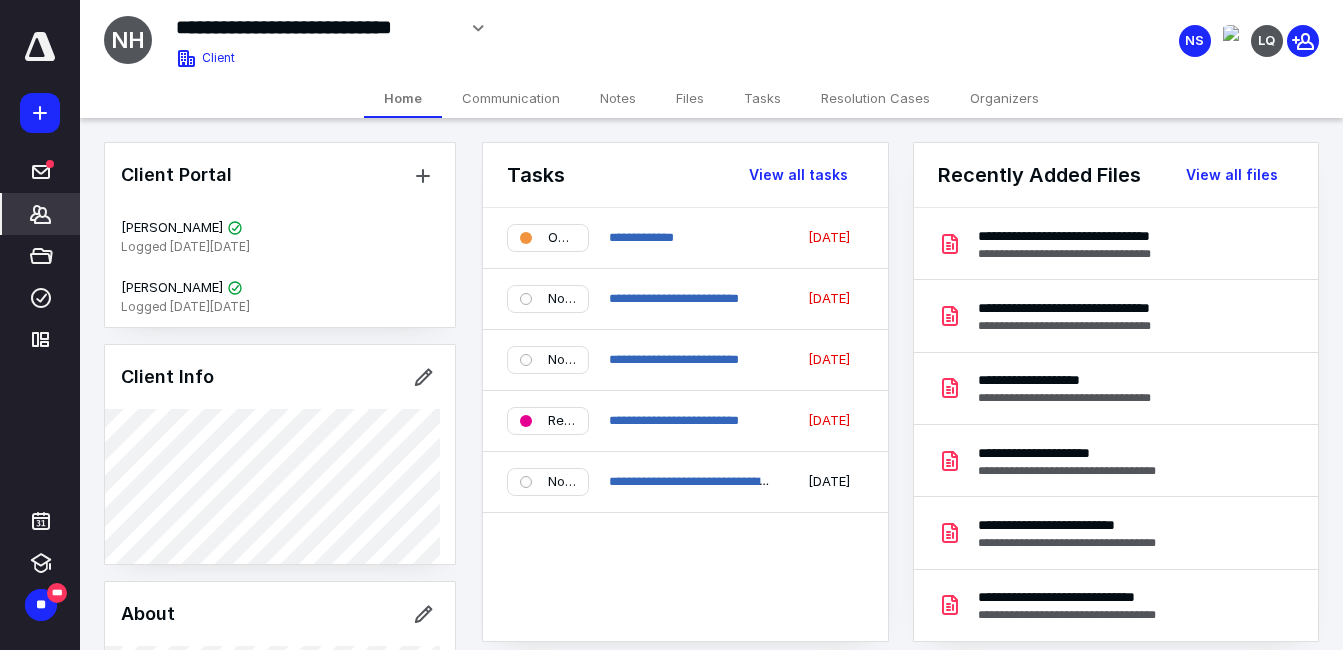 click on "Files" at bounding box center [690, 98] 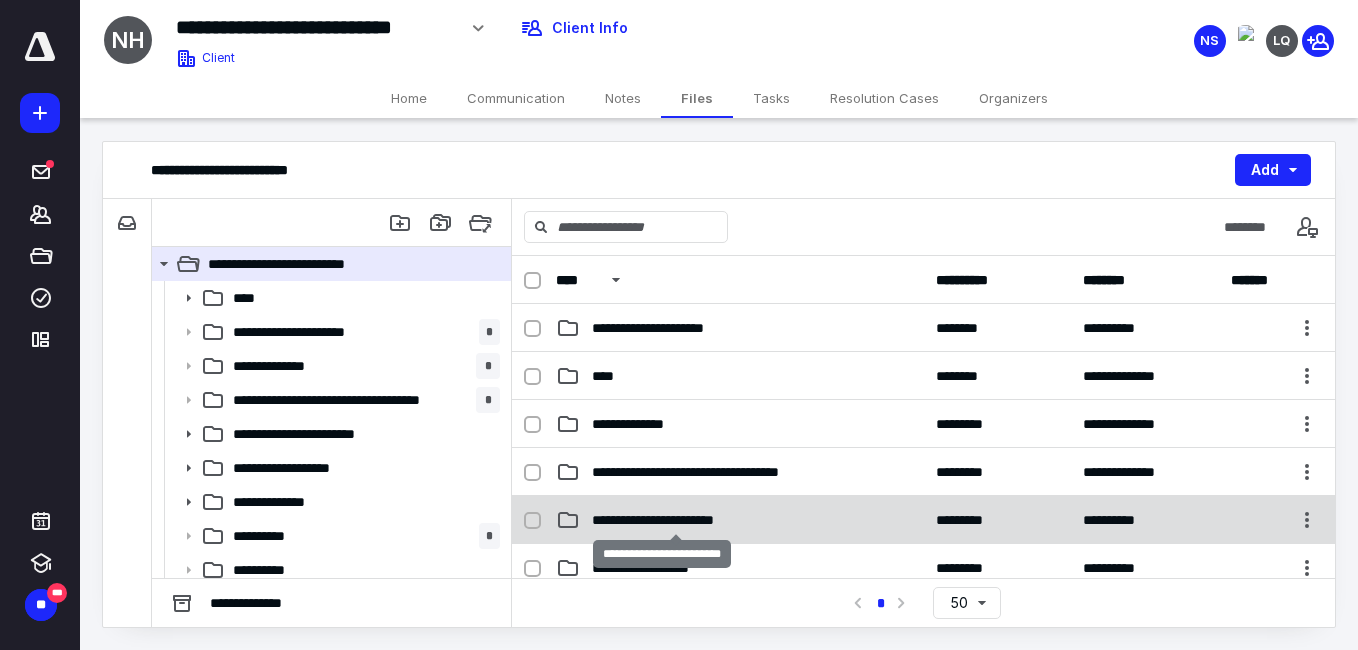 click on "**********" at bounding box center [675, 520] 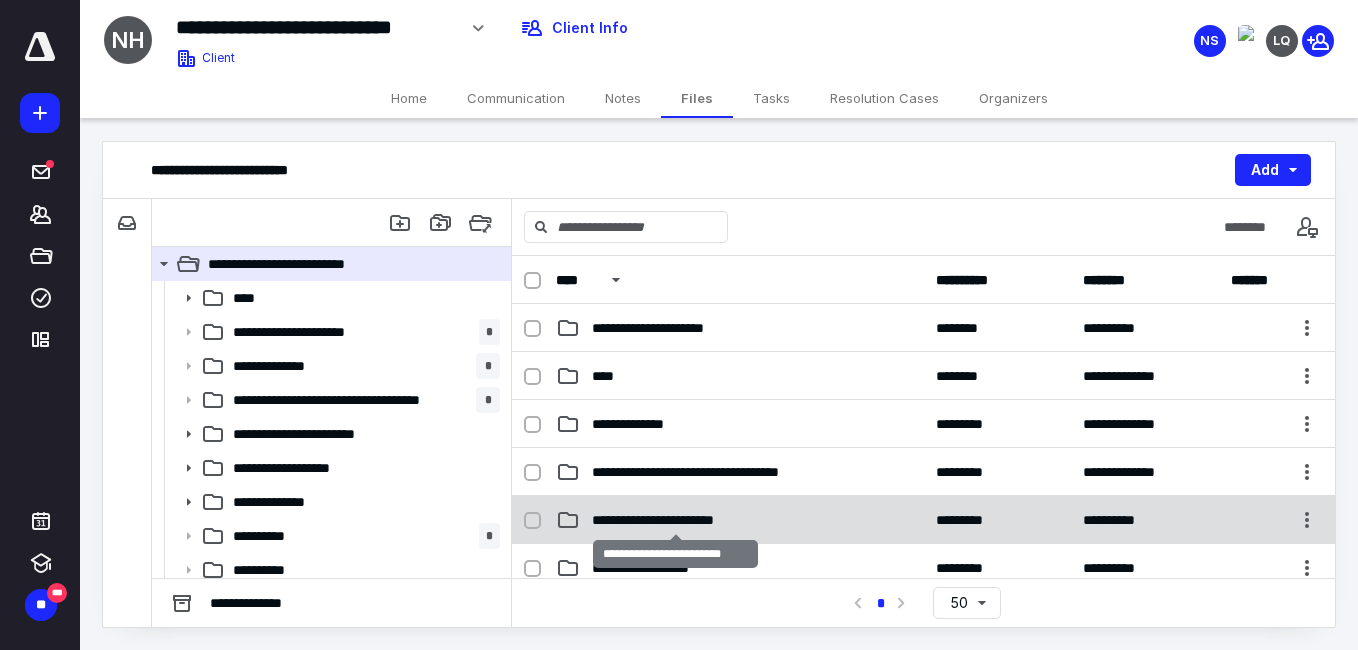 click on "**********" at bounding box center [675, 520] 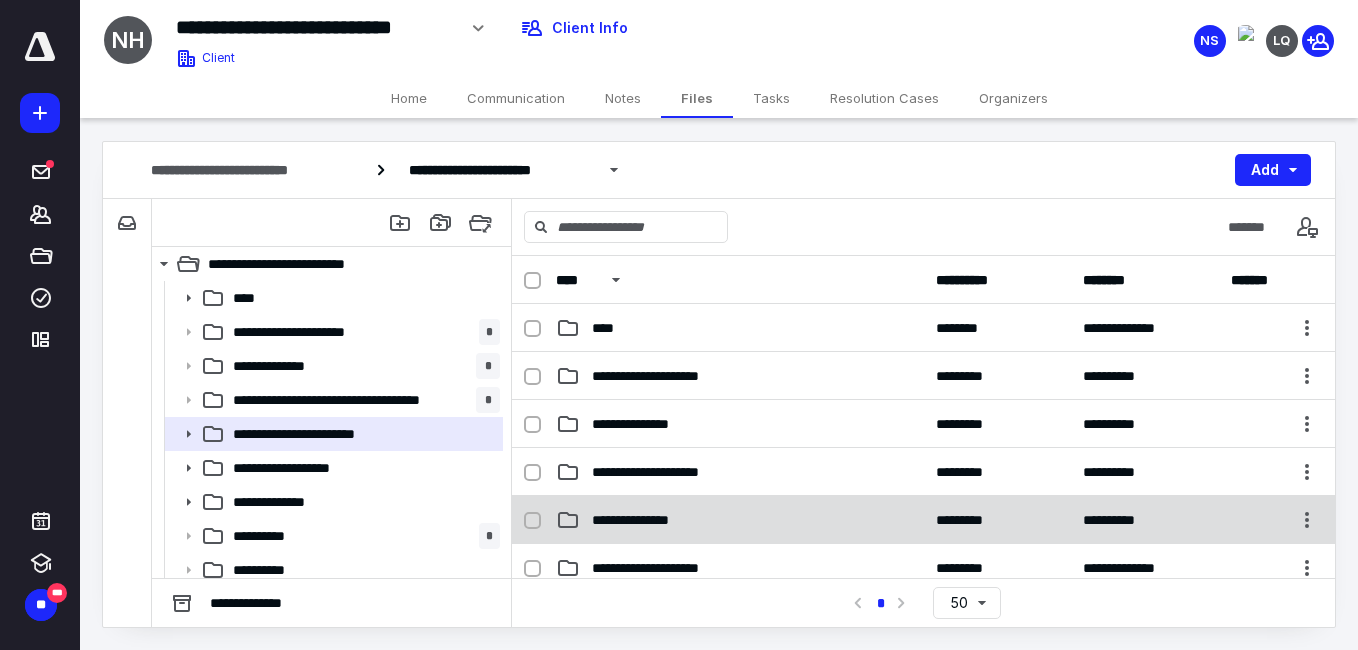 scroll, scrollTop: 100, scrollLeft: 0, axis: vertical 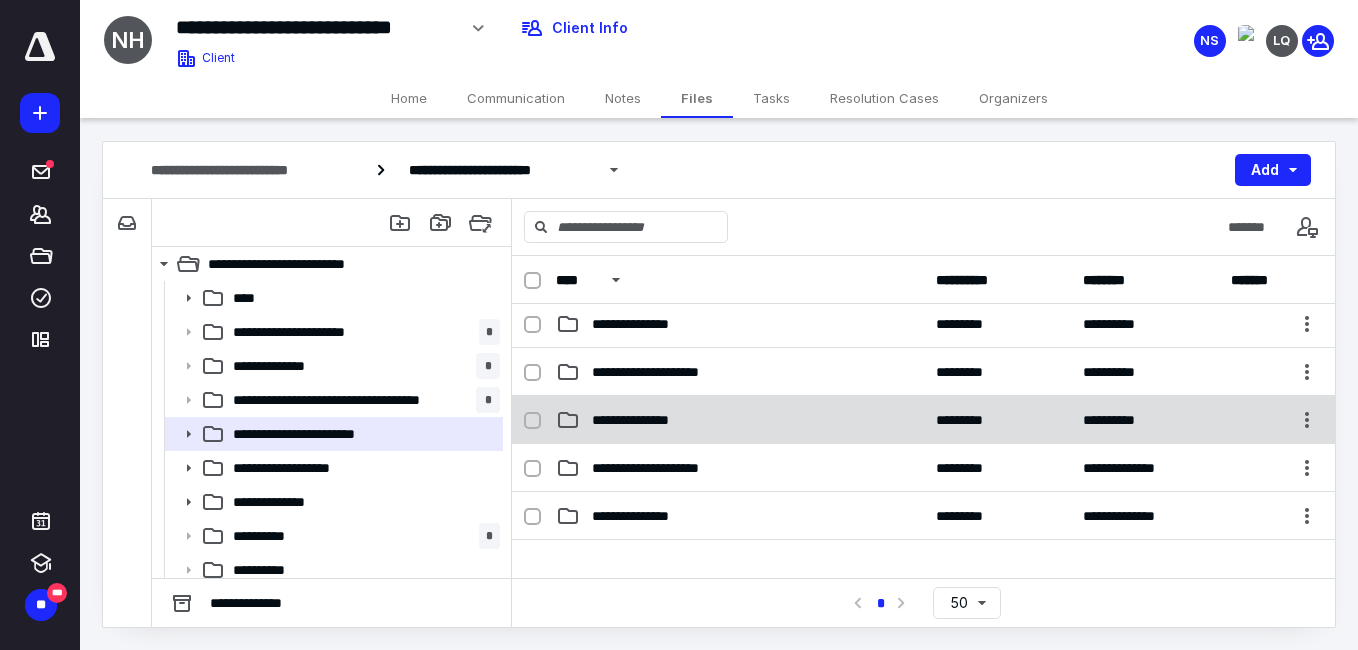 click on "**********" at bounding box center [740, 516] 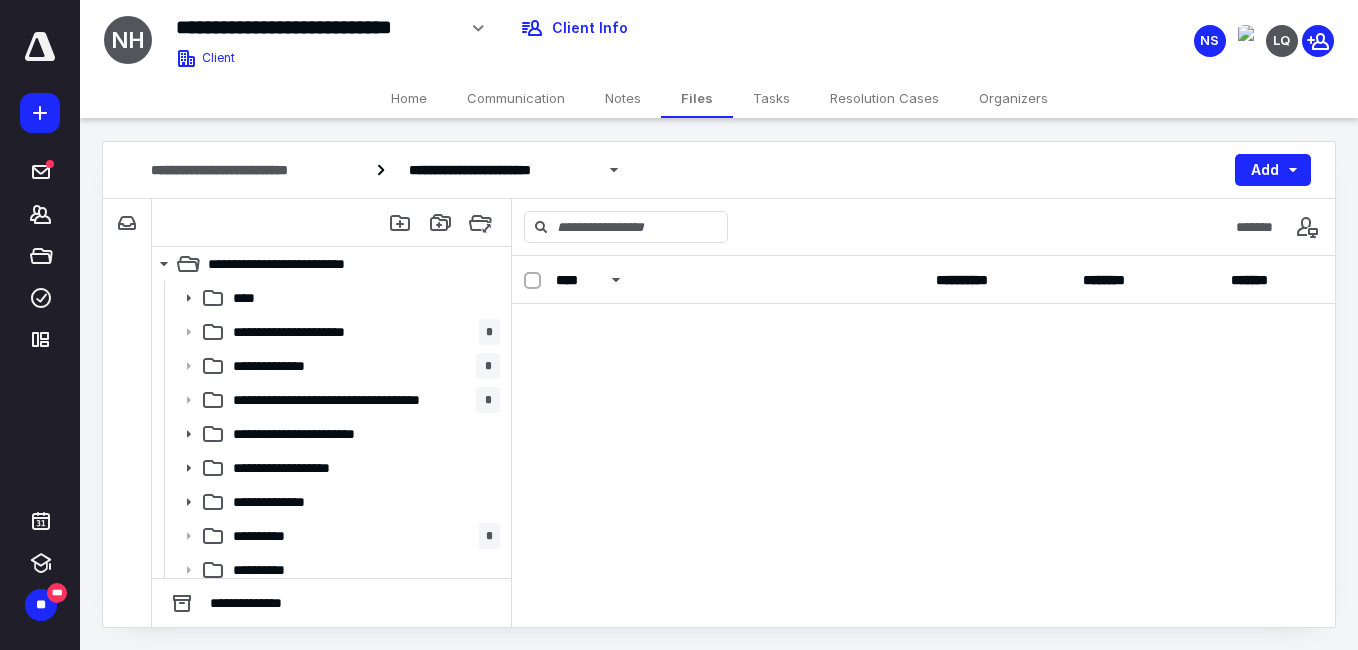 scroll, scrollTop: 0, scrollLeft: 0, axis: both 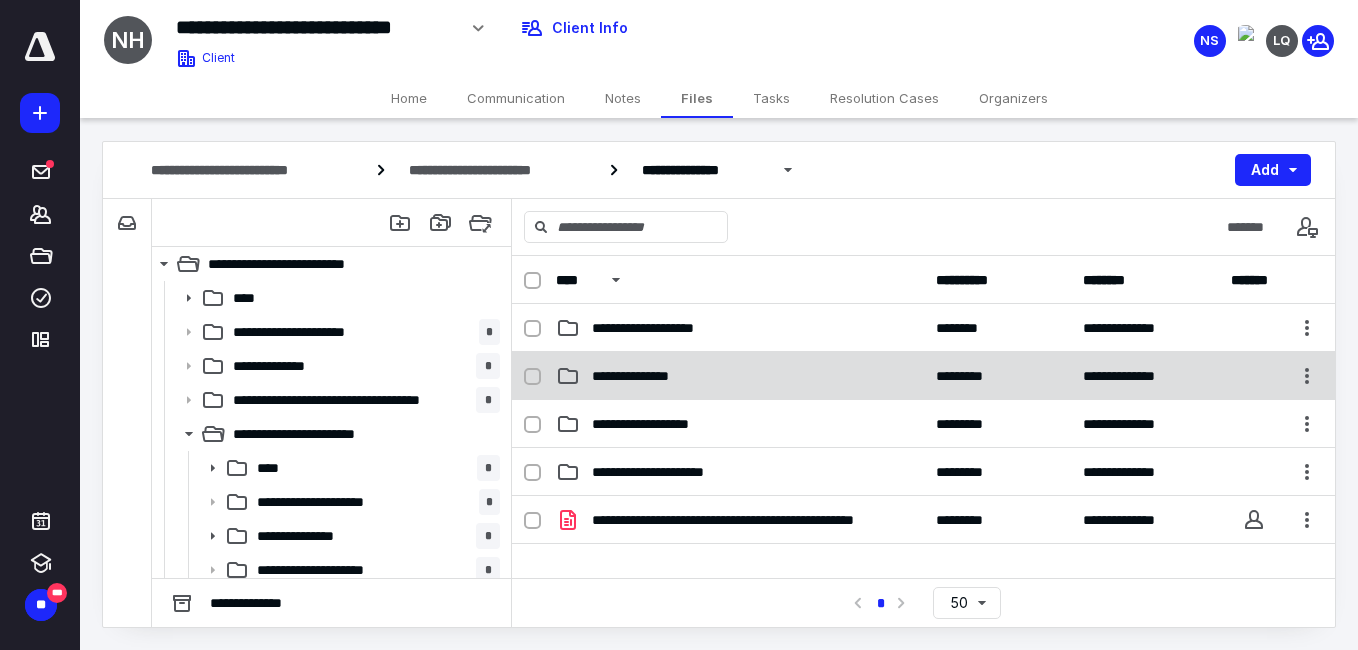 click on "**********" at bounding box center (923, 376) 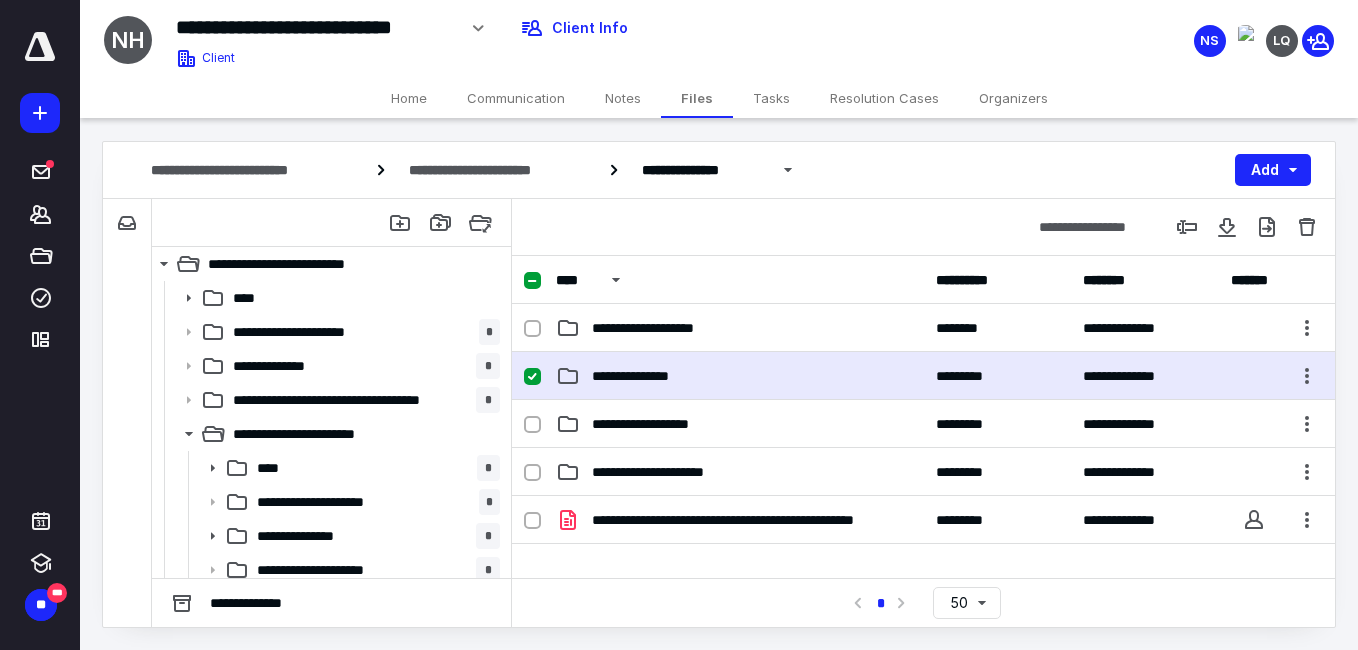 click on "**********" at bounding box center (923, 376) 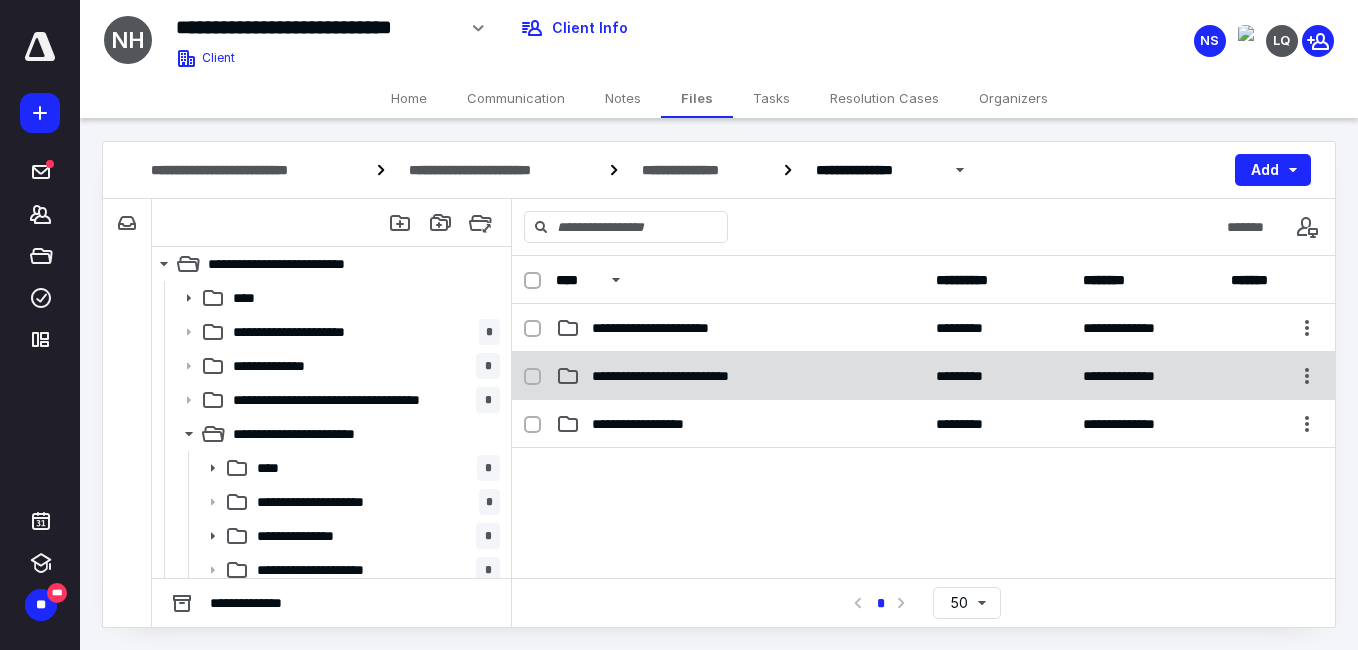 click on "**********" at bounding box center [740, 376] 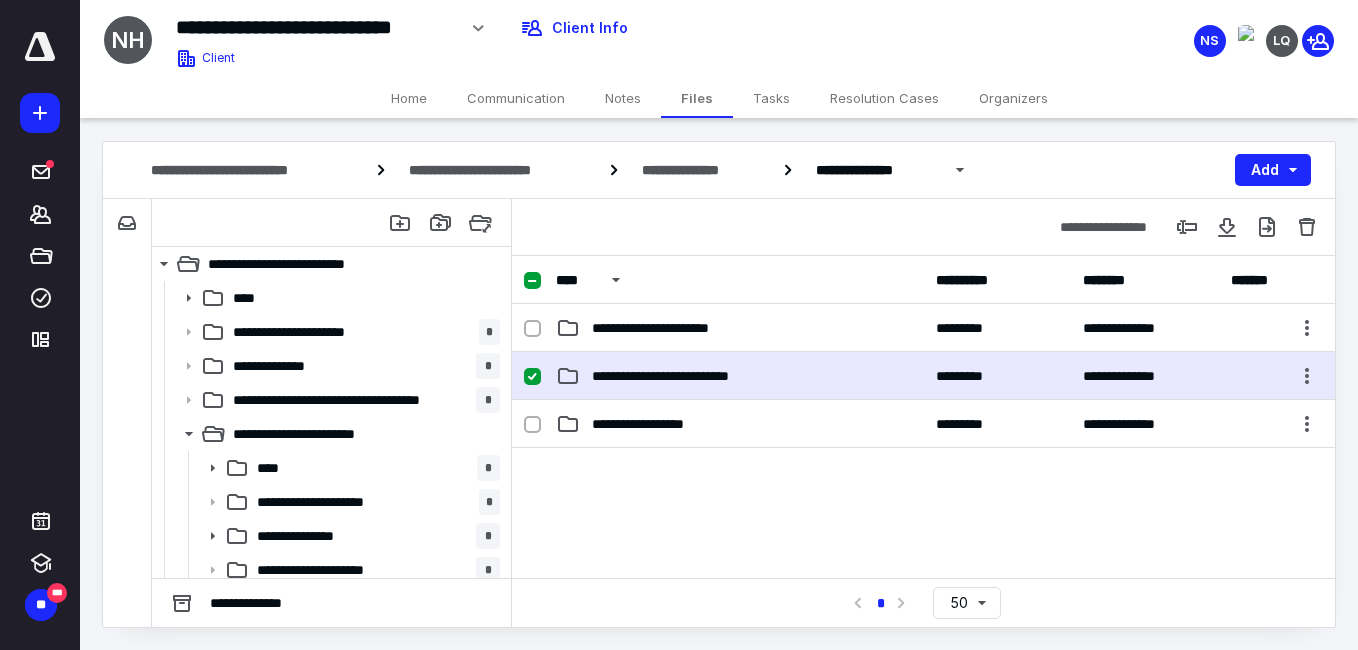click on "**********" at bounding box center (740, 376) 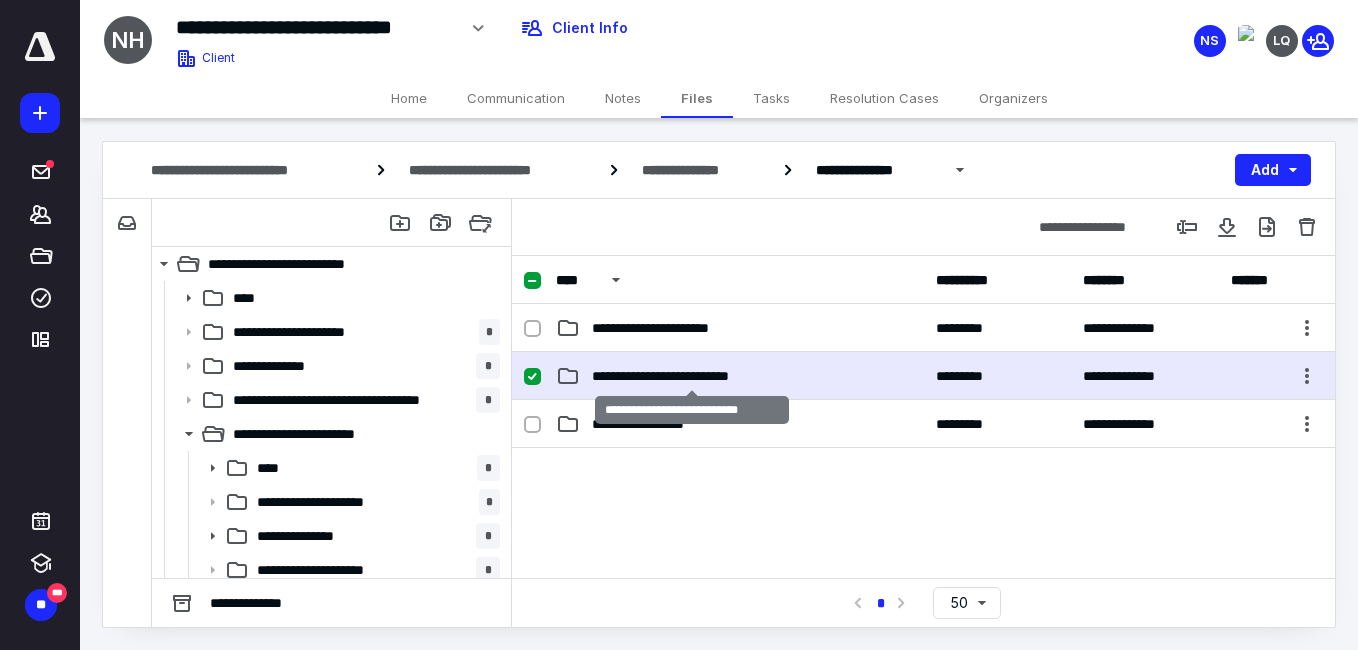 click on "**********" at bounding box center (691, 376) 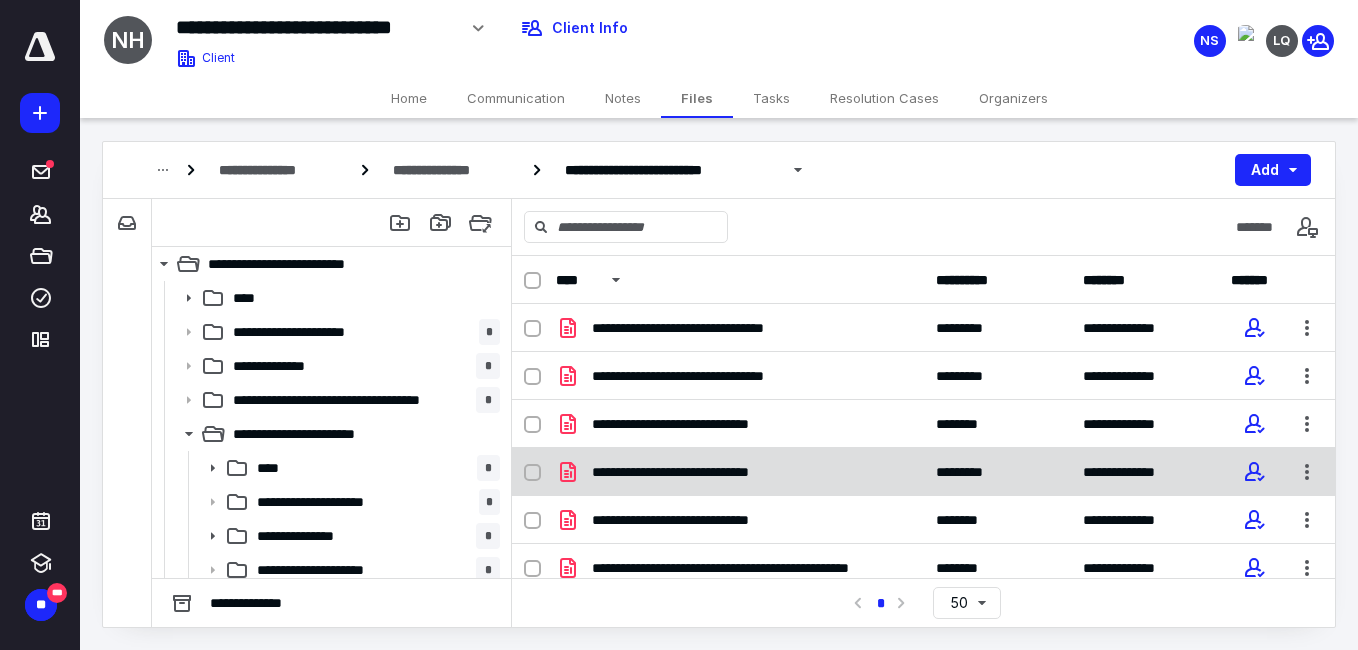 scroll, scrollTop: 26, scrollLeft: 0, axis: vertical 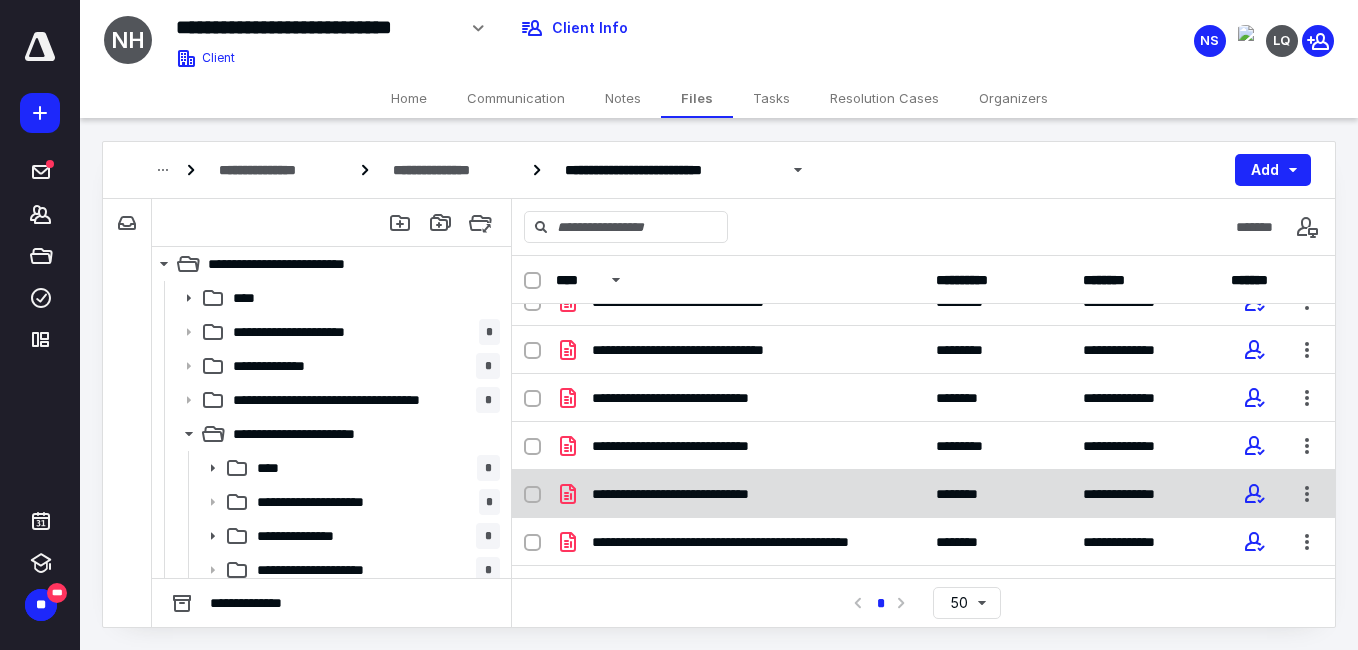 click on "**********" at bounding box center [707, 494] 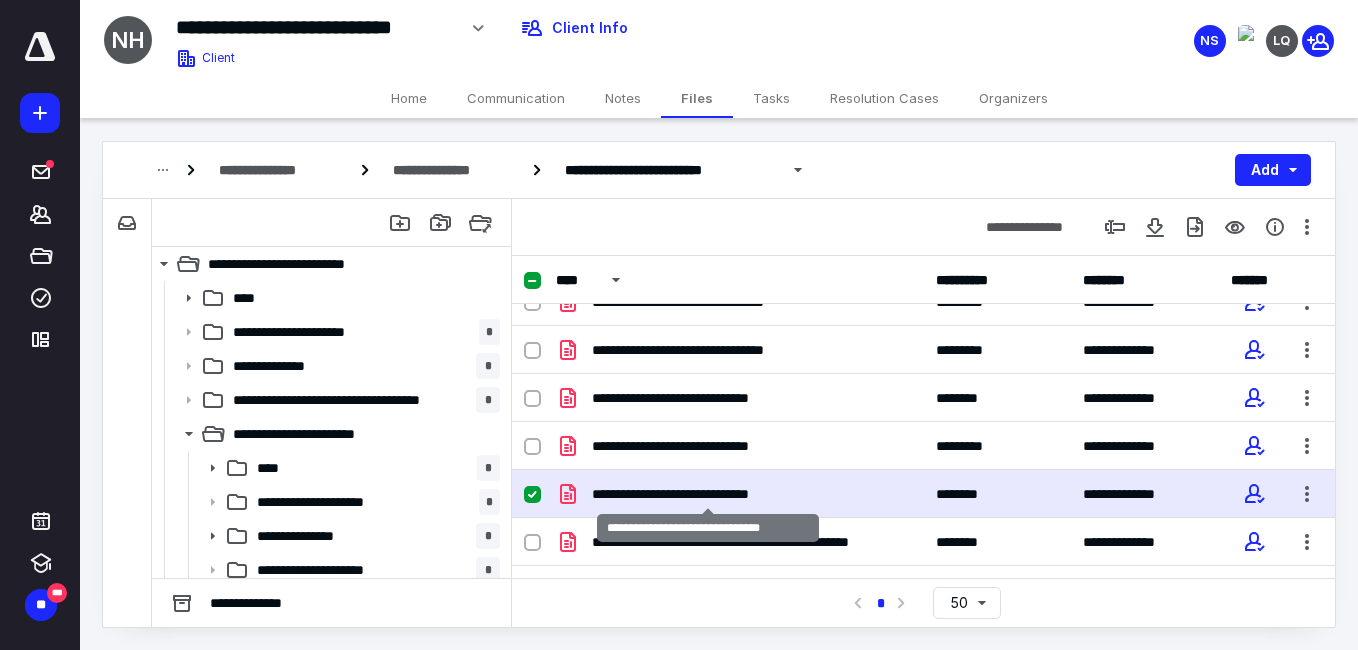 click on "**********" at bounding box center [707, 494] 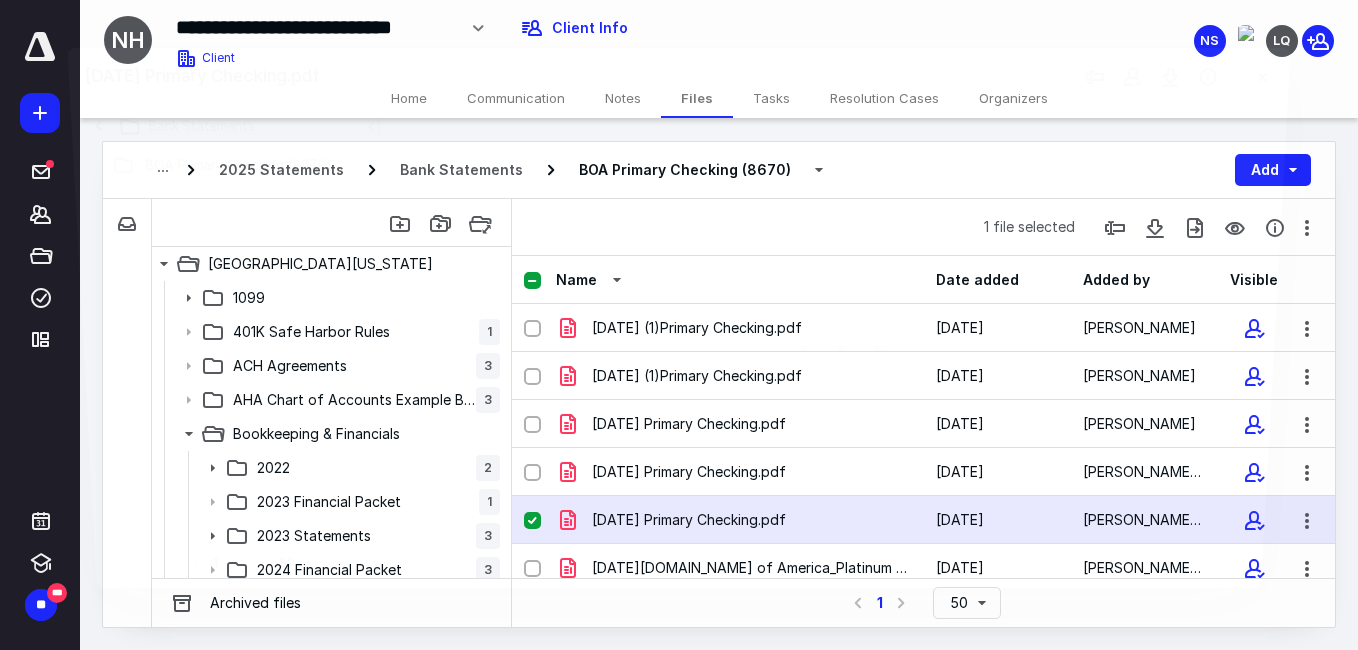 scroll, scrollTop: 26, scrollLeft: 0, axis: vertical 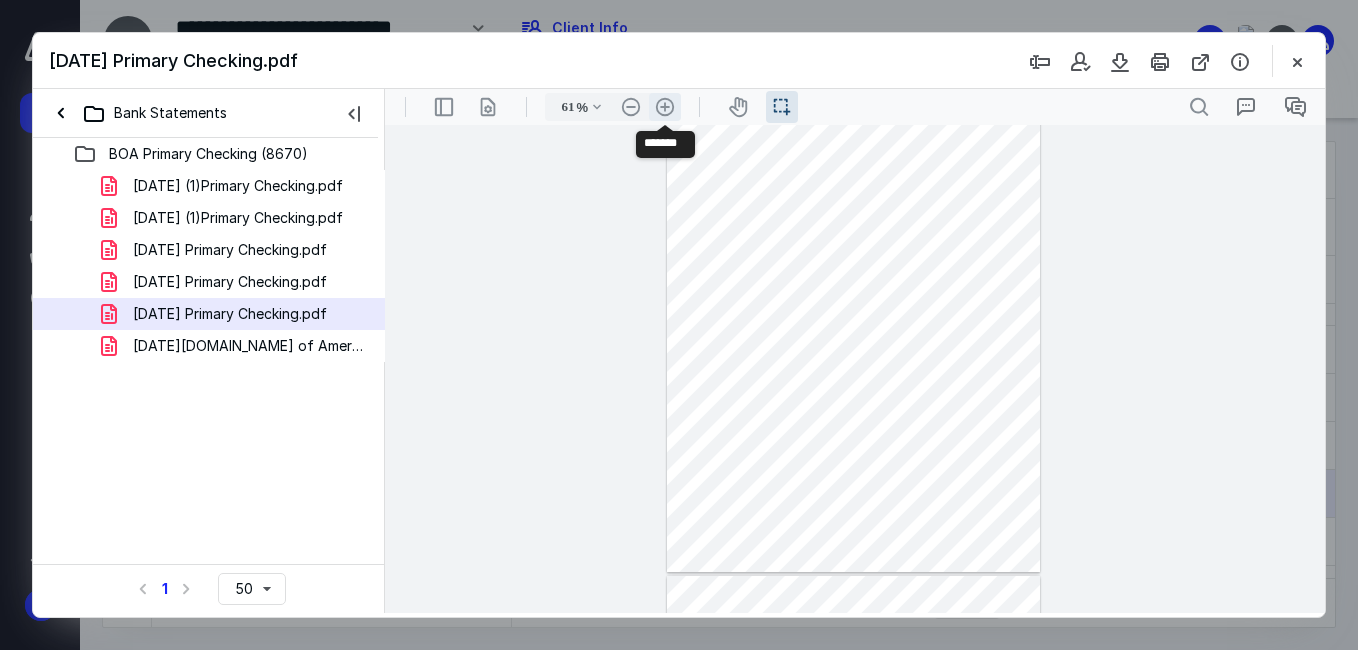 click on ".cls-1{fill:#abb0c4;} icon - header - zoom - in - line" at bounding box center [665, 107] 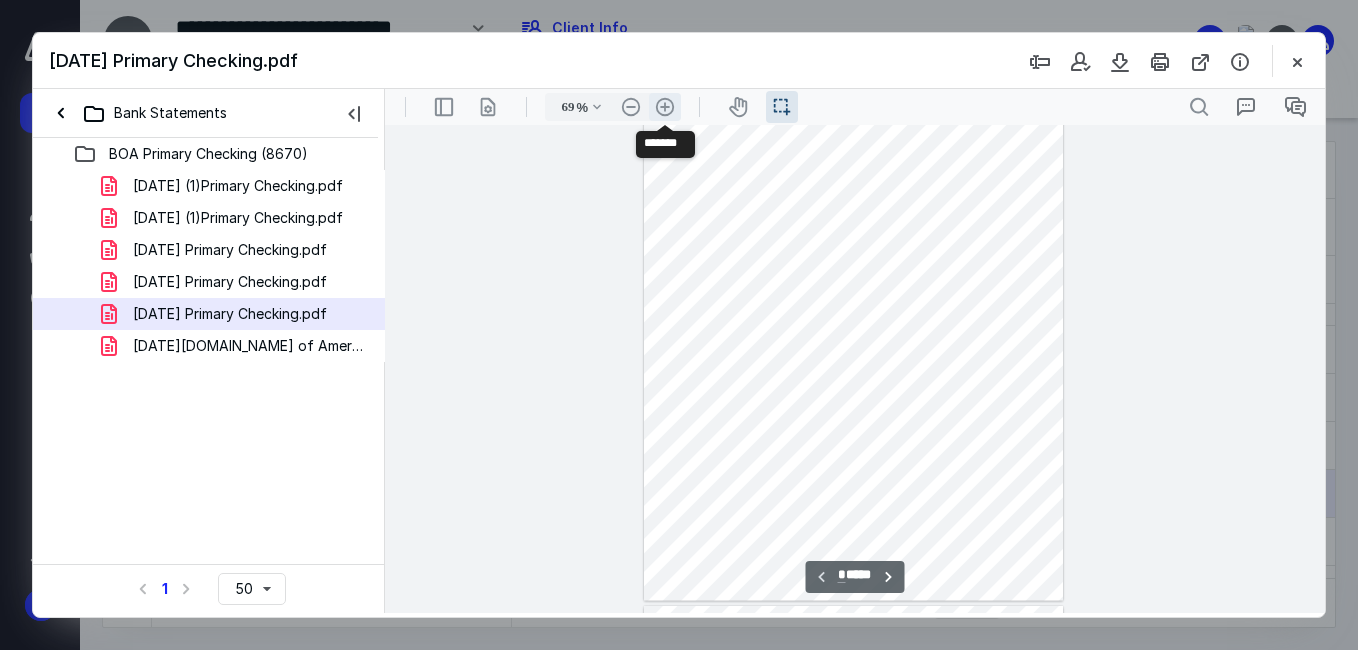 click on ".cls-1{fill:#abb0c4;} icon - header - zoom - in - line" at bounding box center [665, 107] 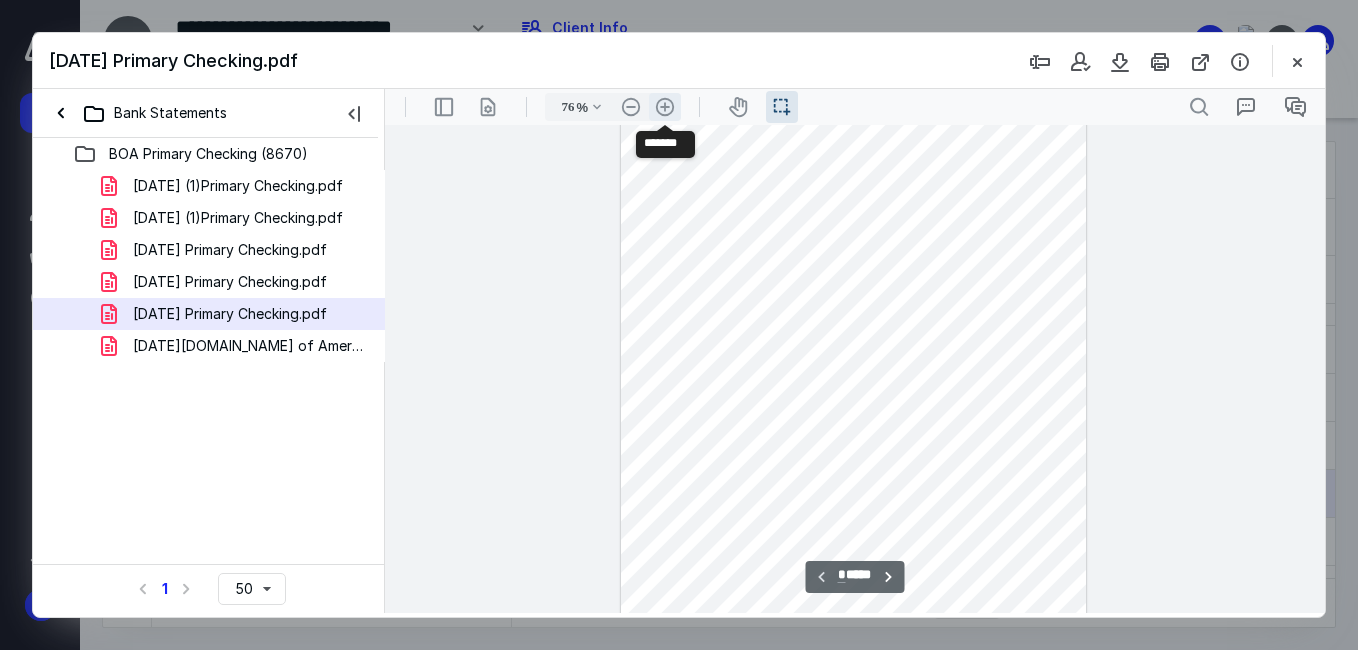 click on ".cls-1{fill:#abb0c4;} icon - header - zoom - in - line" at bounding box center (665, 107) 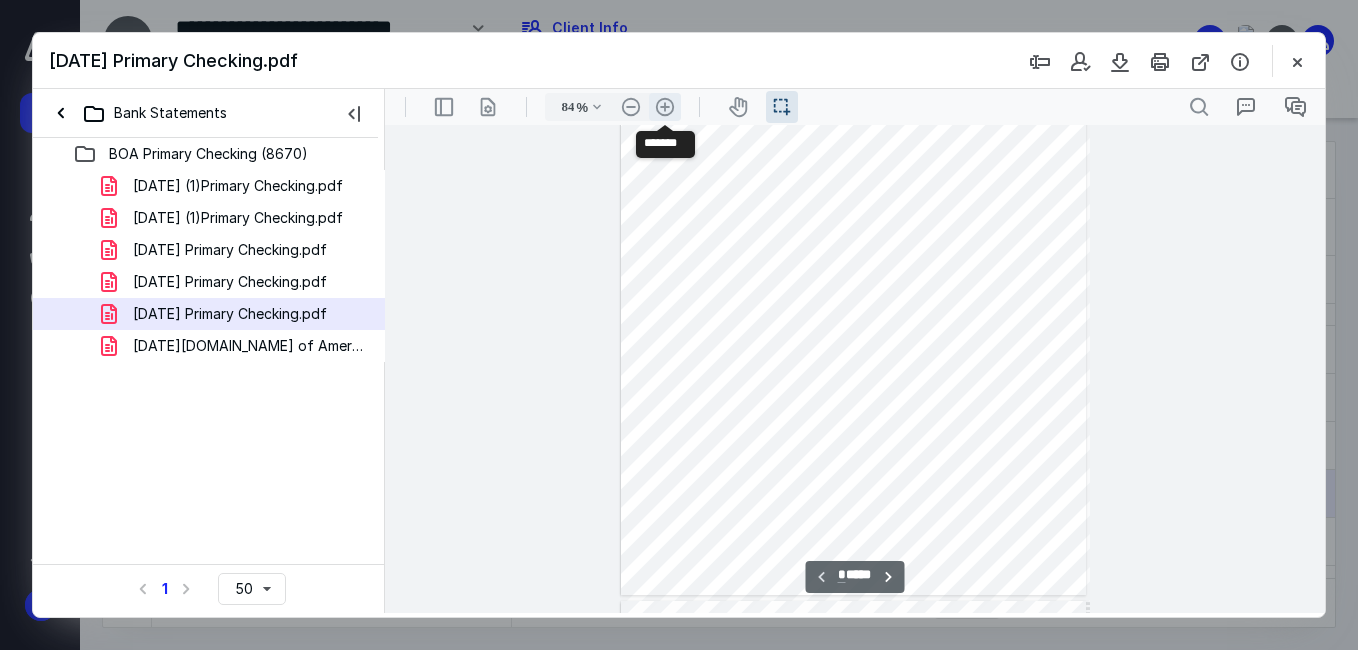 click on ".cls-1{fill:#abb0c4;} icon - header - zoom - in - line" at bounding box center (665, 107) 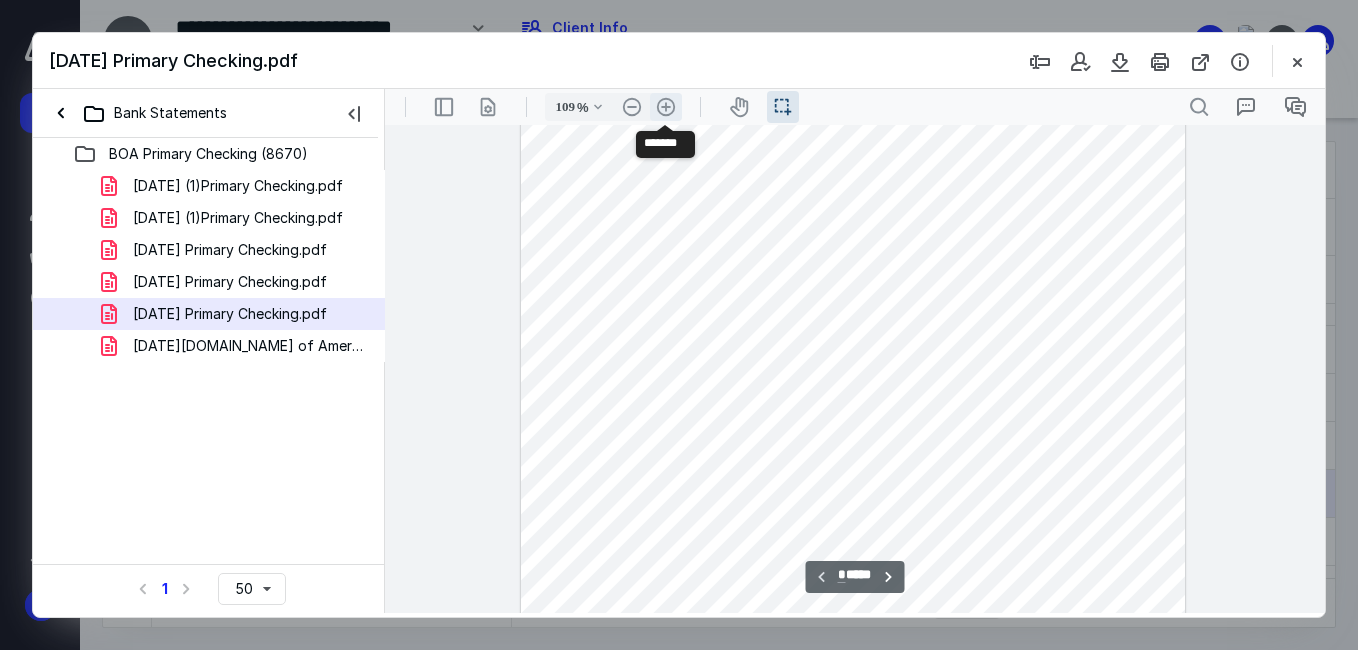 click on ".cls-1{fill:#abb0c4;} icon - header - zoom - in - line" at bounding box center [666, 107] 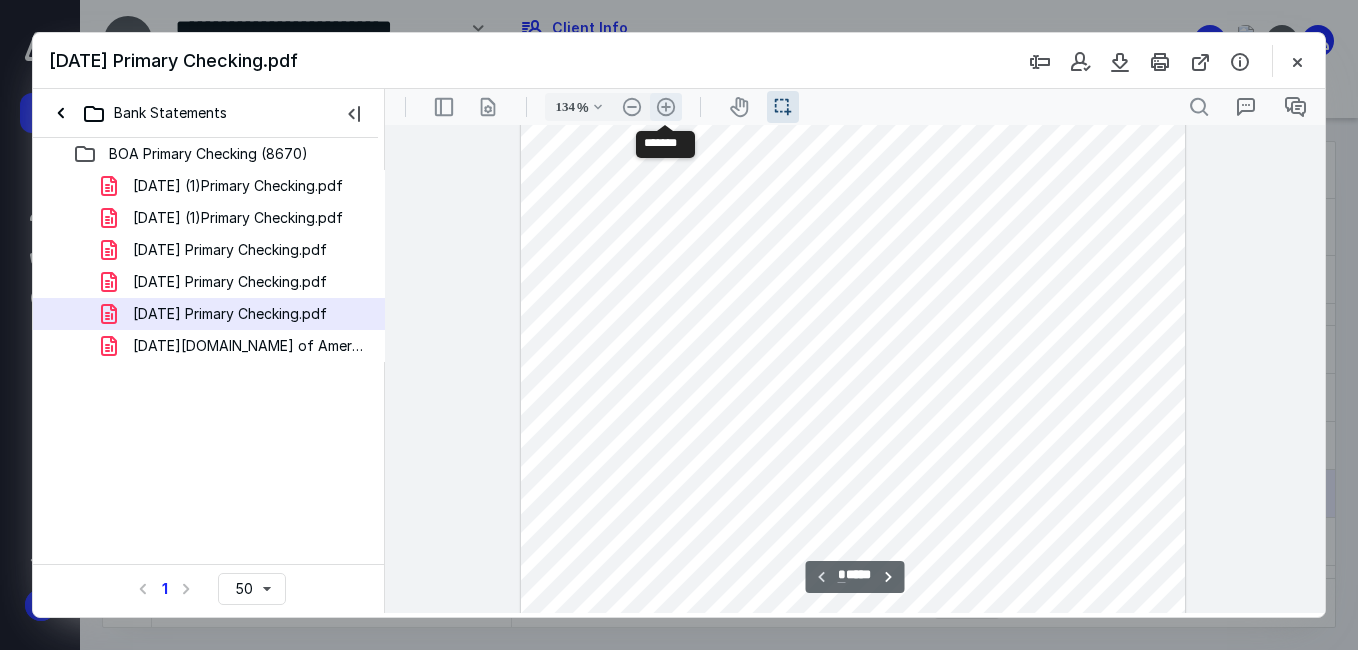 scroll, scrollTop: 350, scrollLeft: 0, axis: vertical 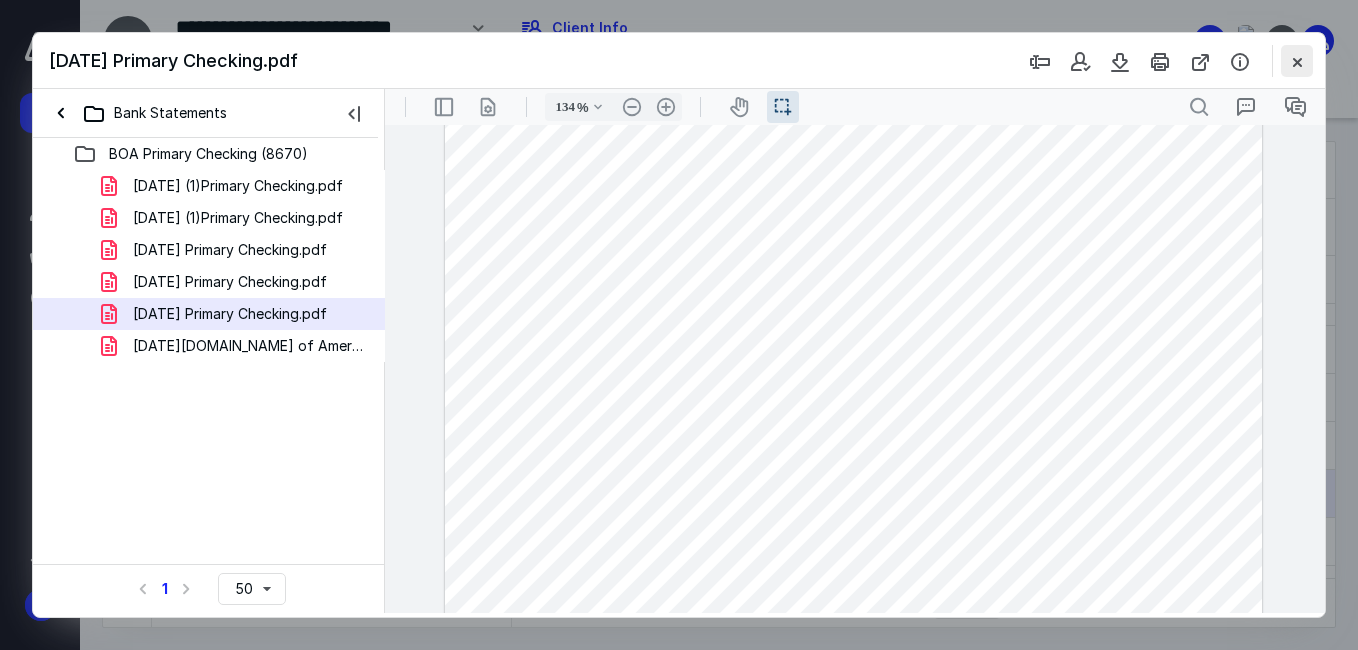 click at bounding box center (1297, 61) 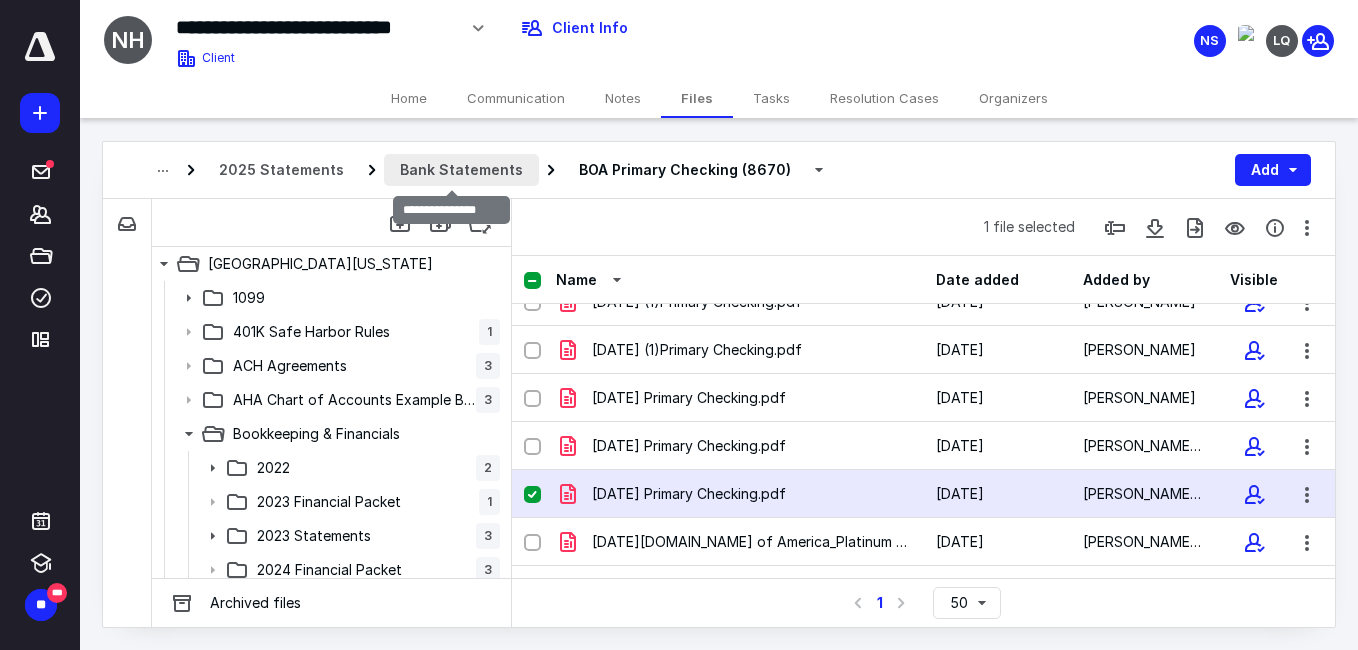 click on "Bank Statements" at bounding box center [461, 170] 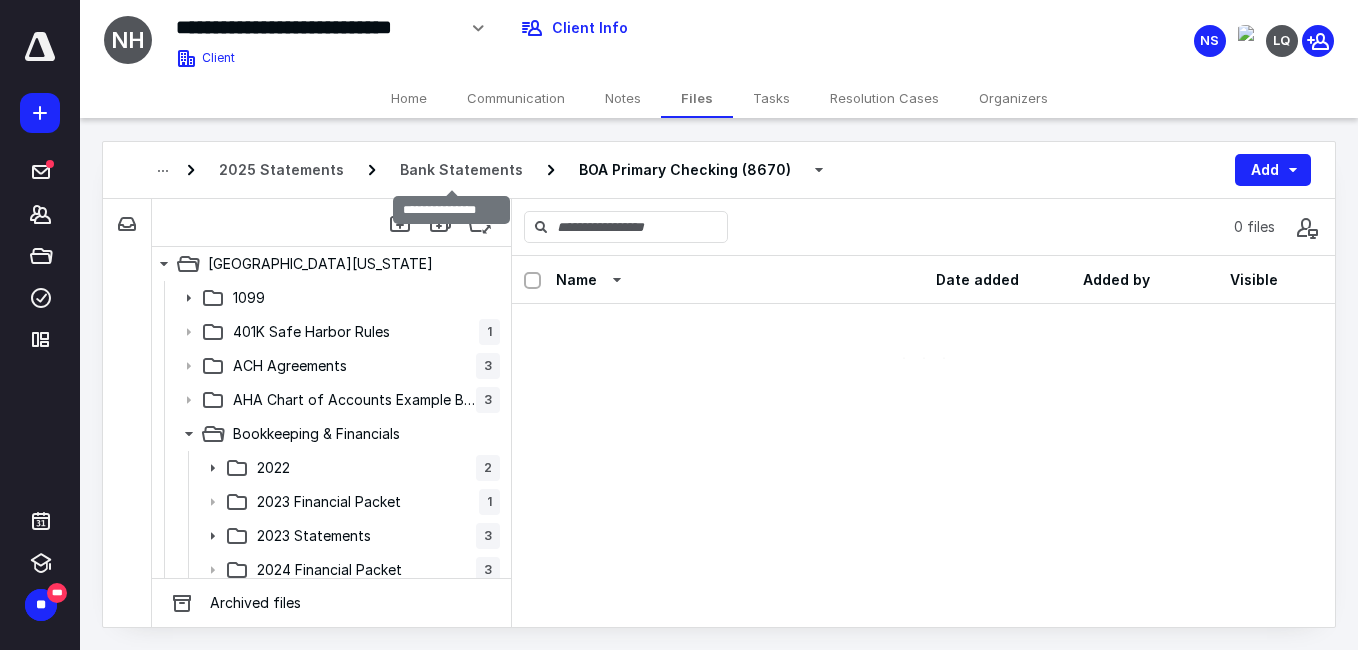 scroll, scrollTop: 0, scrollLeft: 0, axis: both 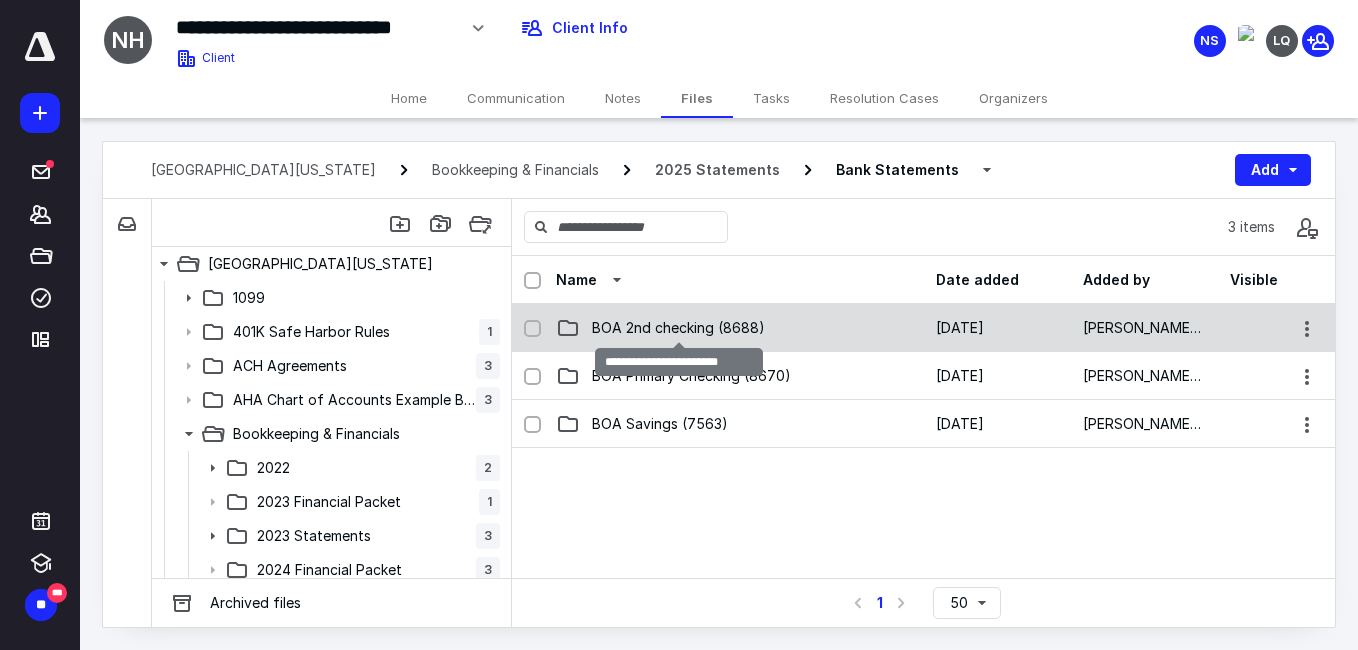 click on "BOA 2nd checking (8688)" at bounding box center (678, 328) 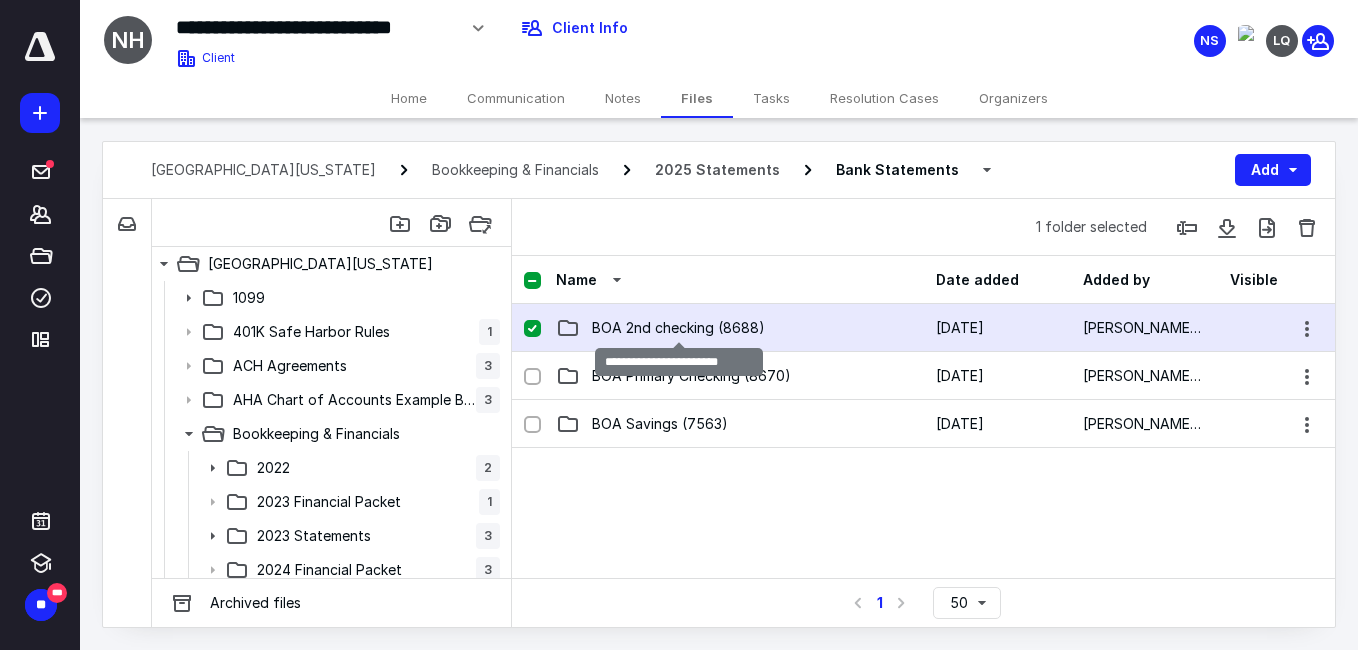 click on "BOA 2nd checking (8688)" at bounding box center (678, 328) 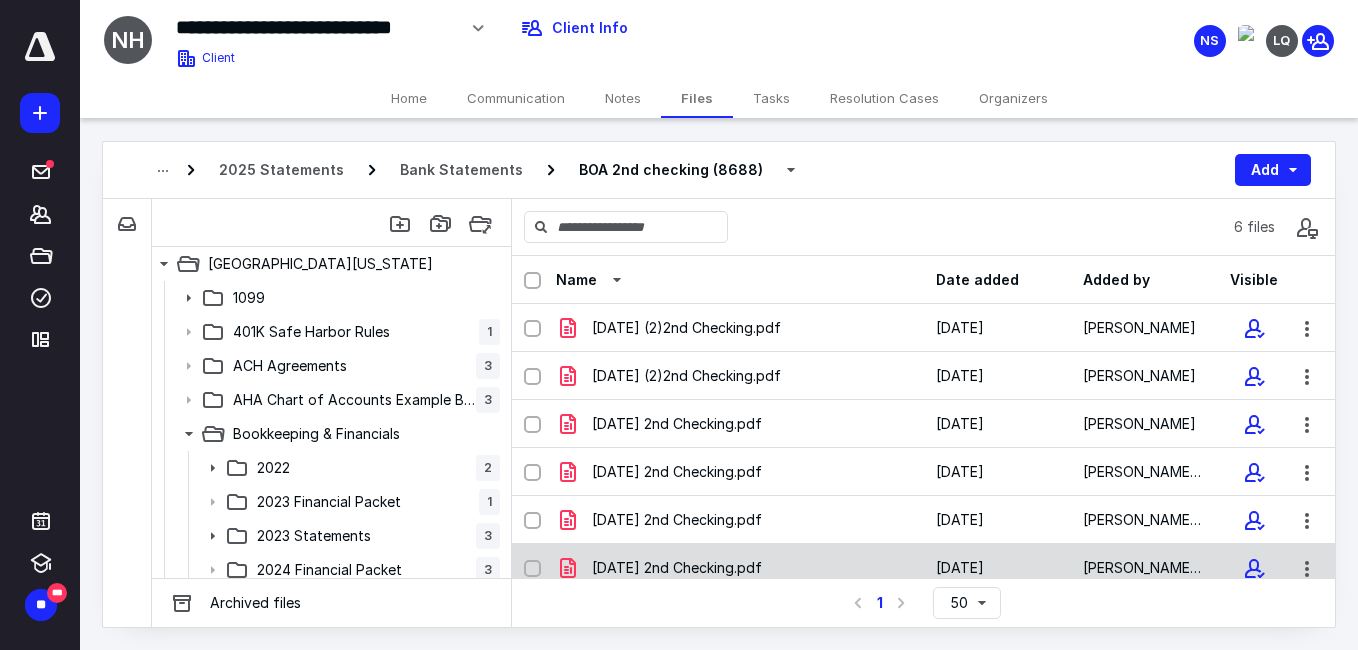 click 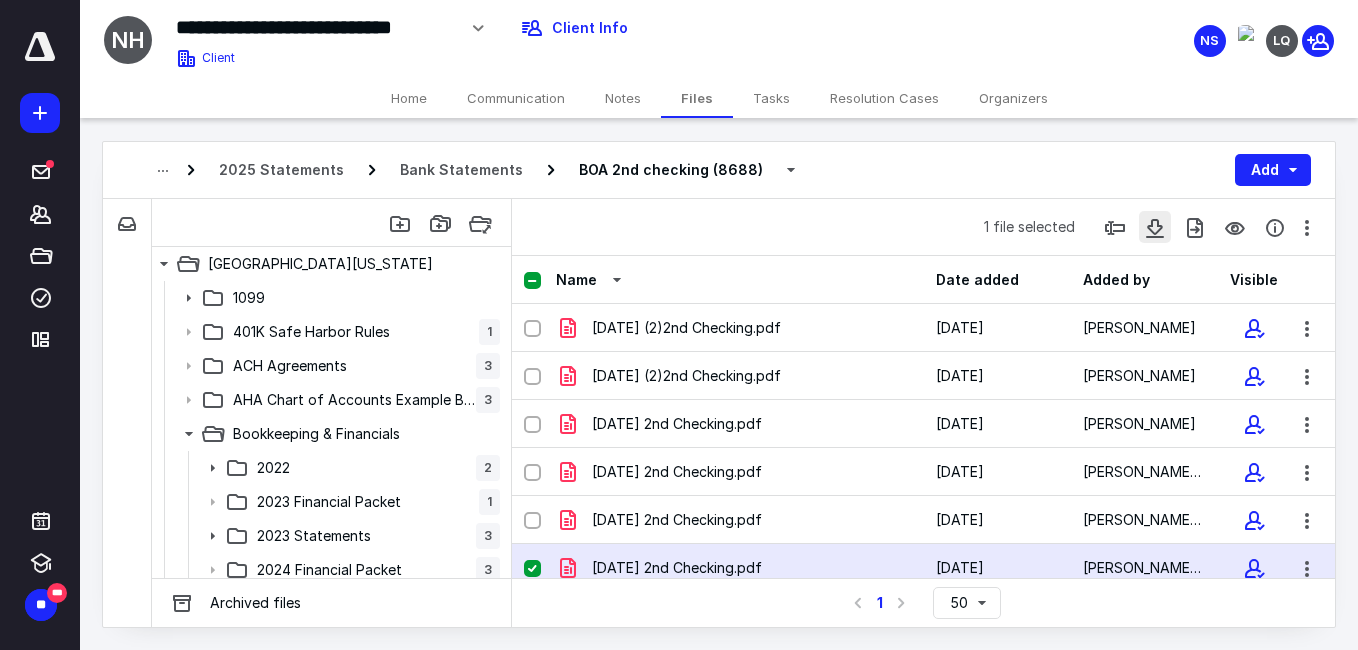 click at bounding box center (1155, 227) 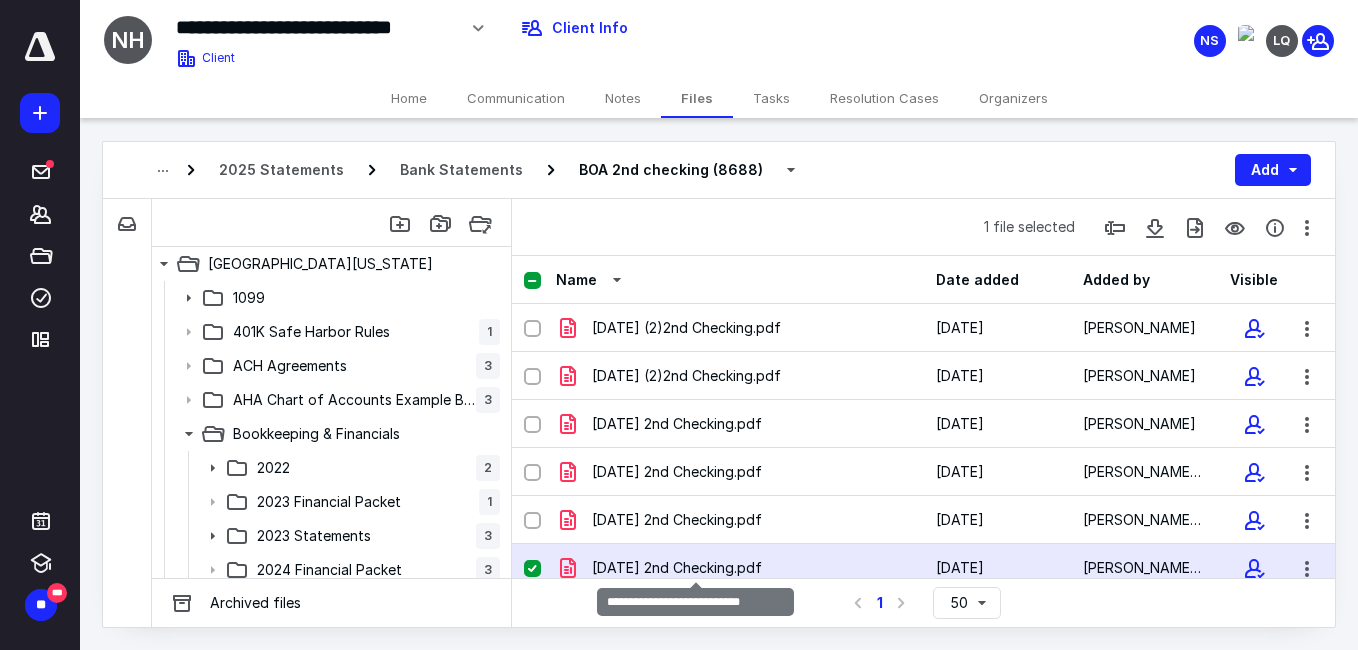 click on "[DATE] 2nd Checking.pdf" at bounding box center (677, 568) 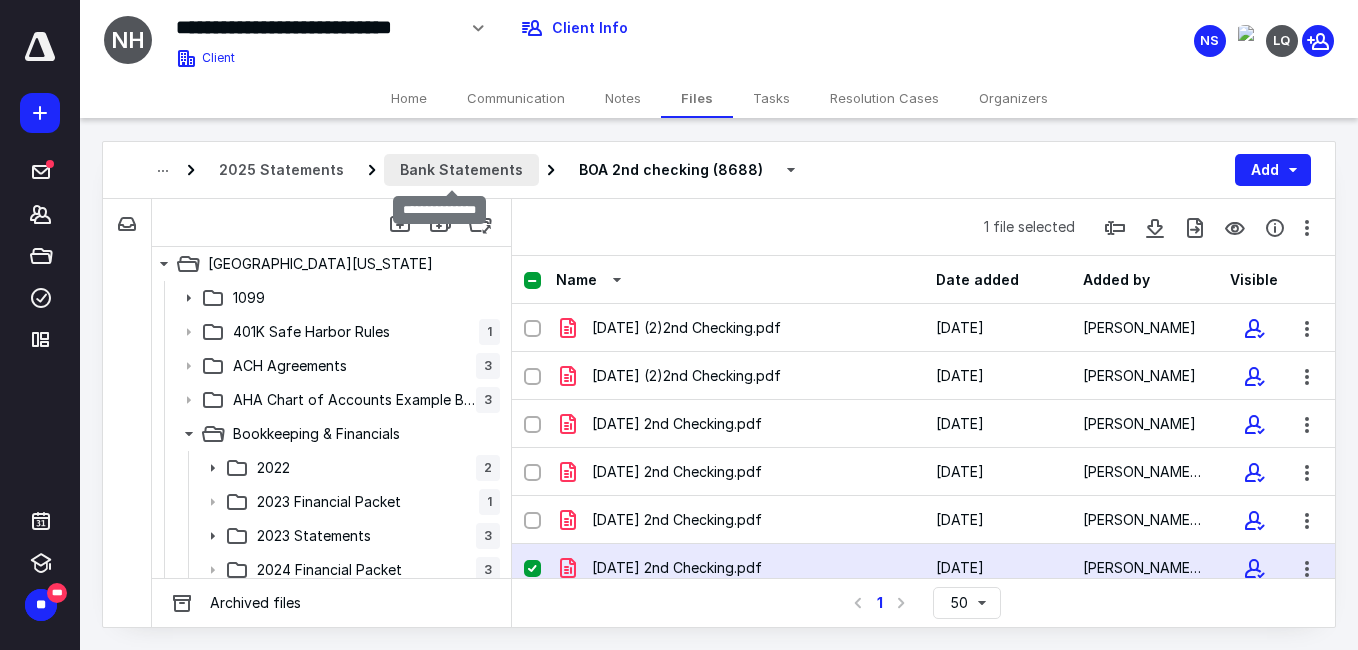 click on "Bank Statements" at bounding box center (461, 170) 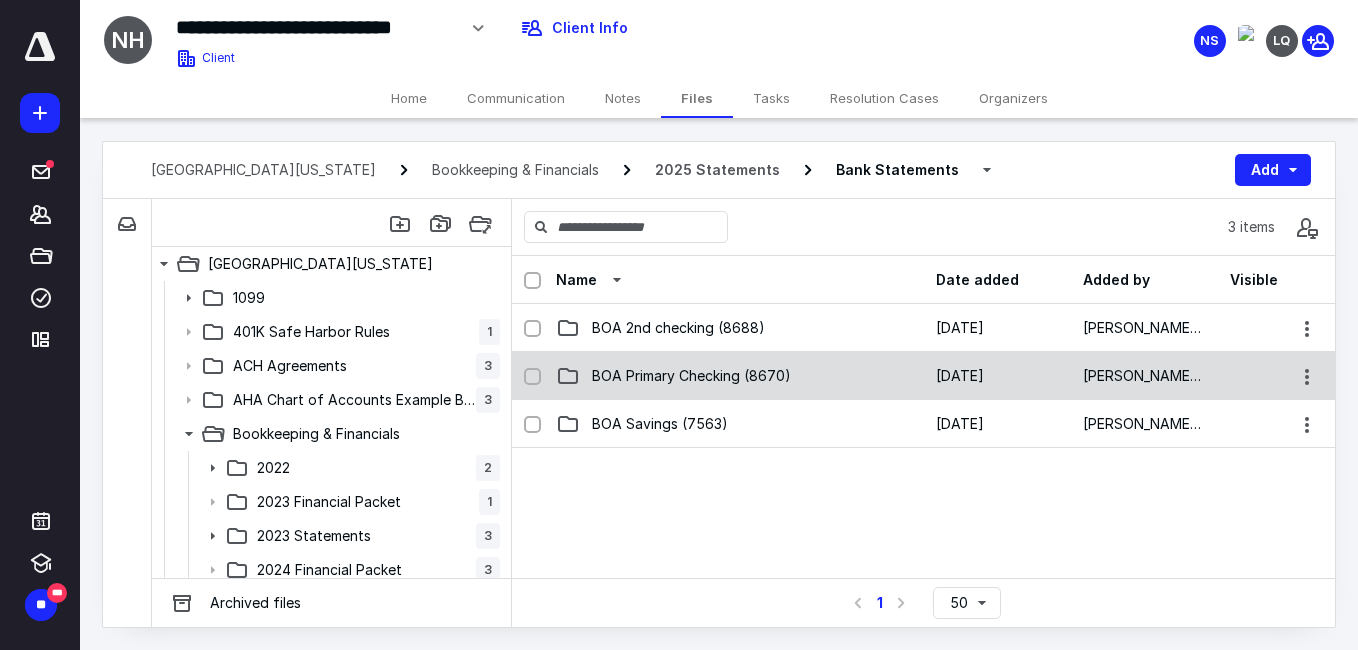 click on "BOA Primary Checking (8670)" at bounding box center (740, 376) 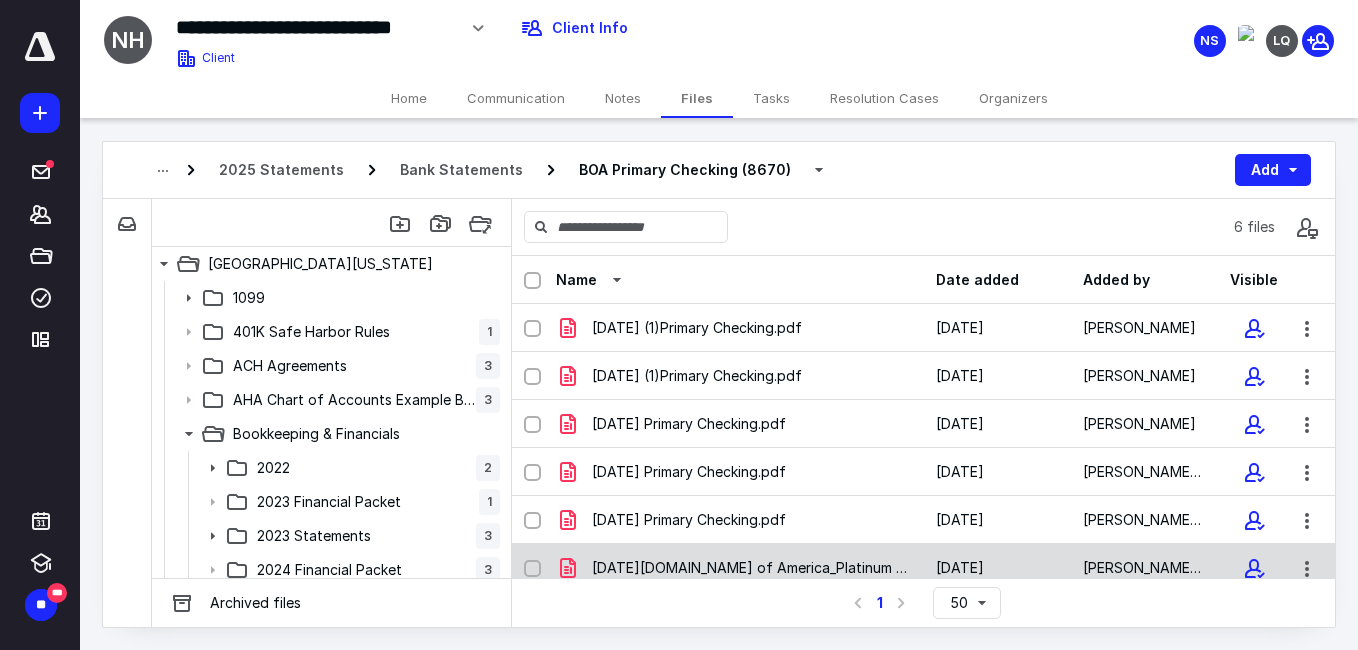 scroll, scrollTop: 26, scrollLeft: 0, axis: vertical 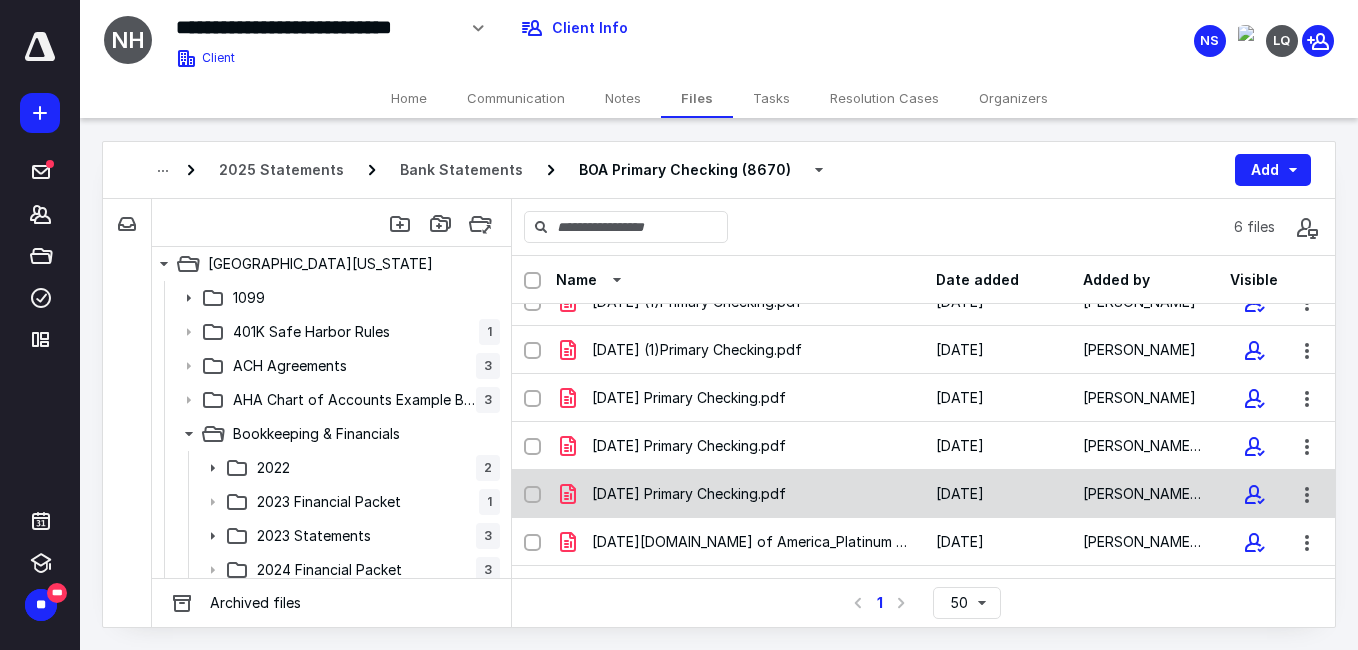 click at bounding box center [532, 495] 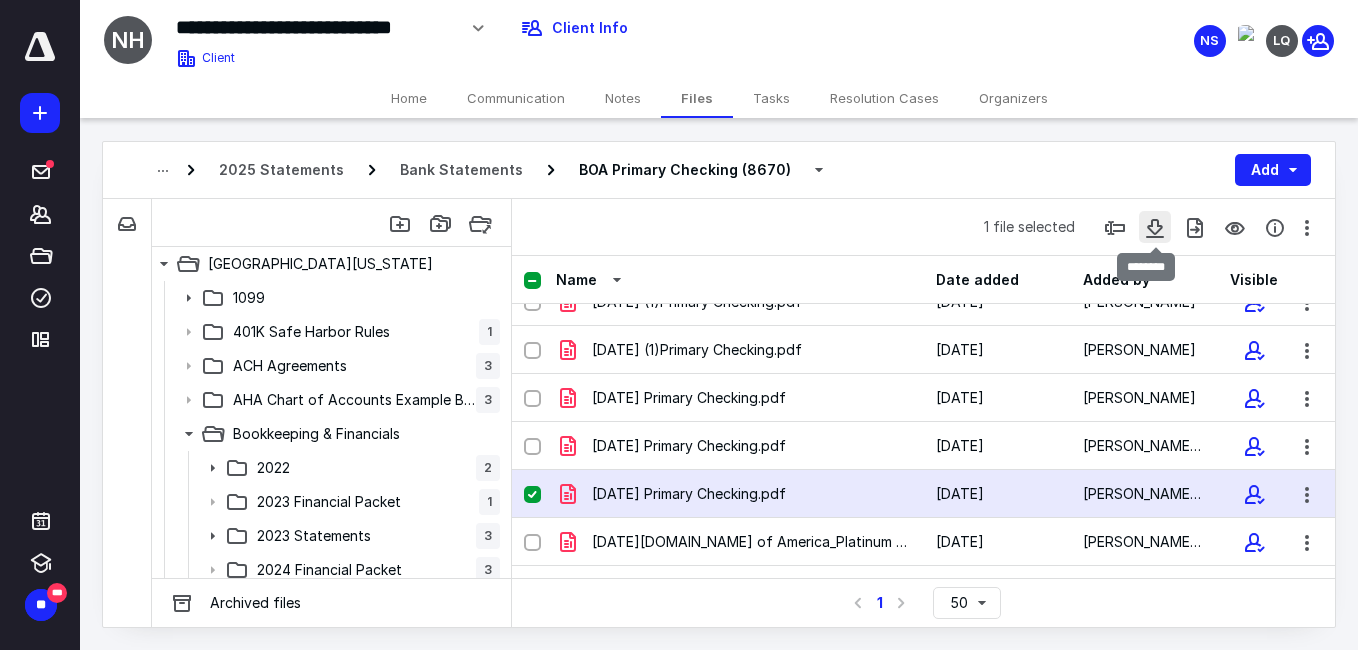 click at bounding box center [1155, 227] 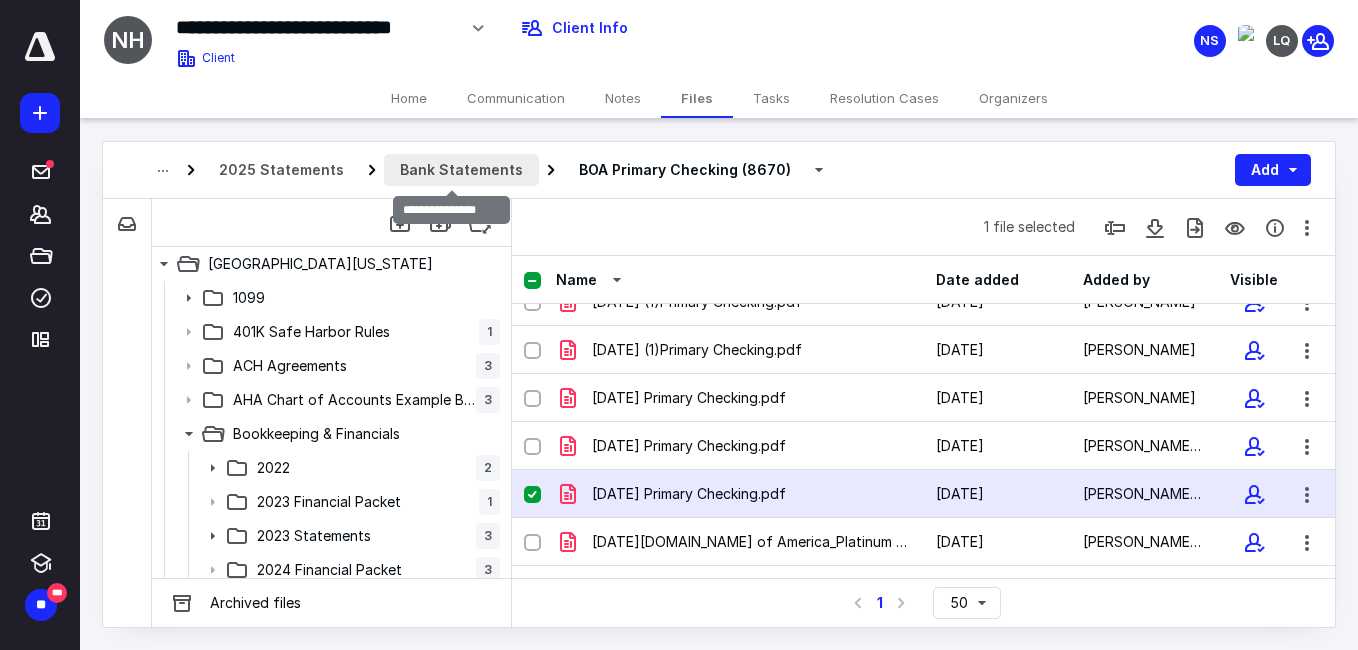 click on "Bank Statements" at bounding box center (461, 170) 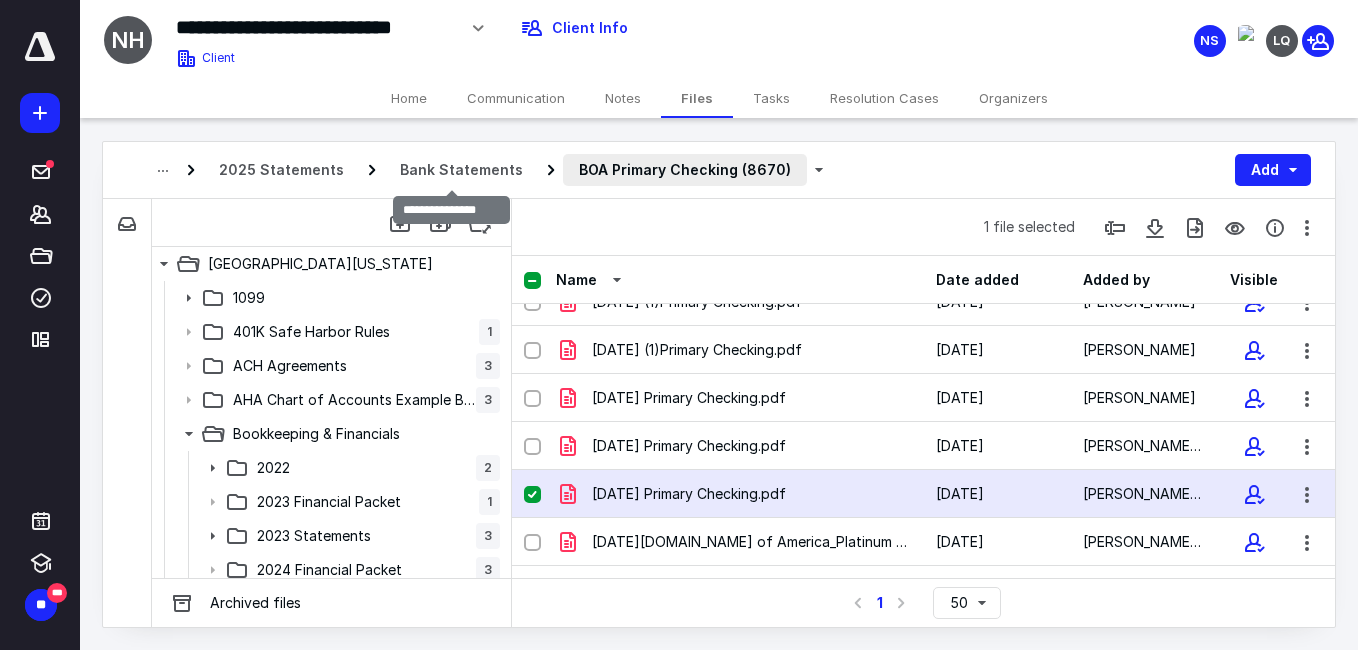 scroll, scrollTop: 0, scrollLeft: 0, axis: both 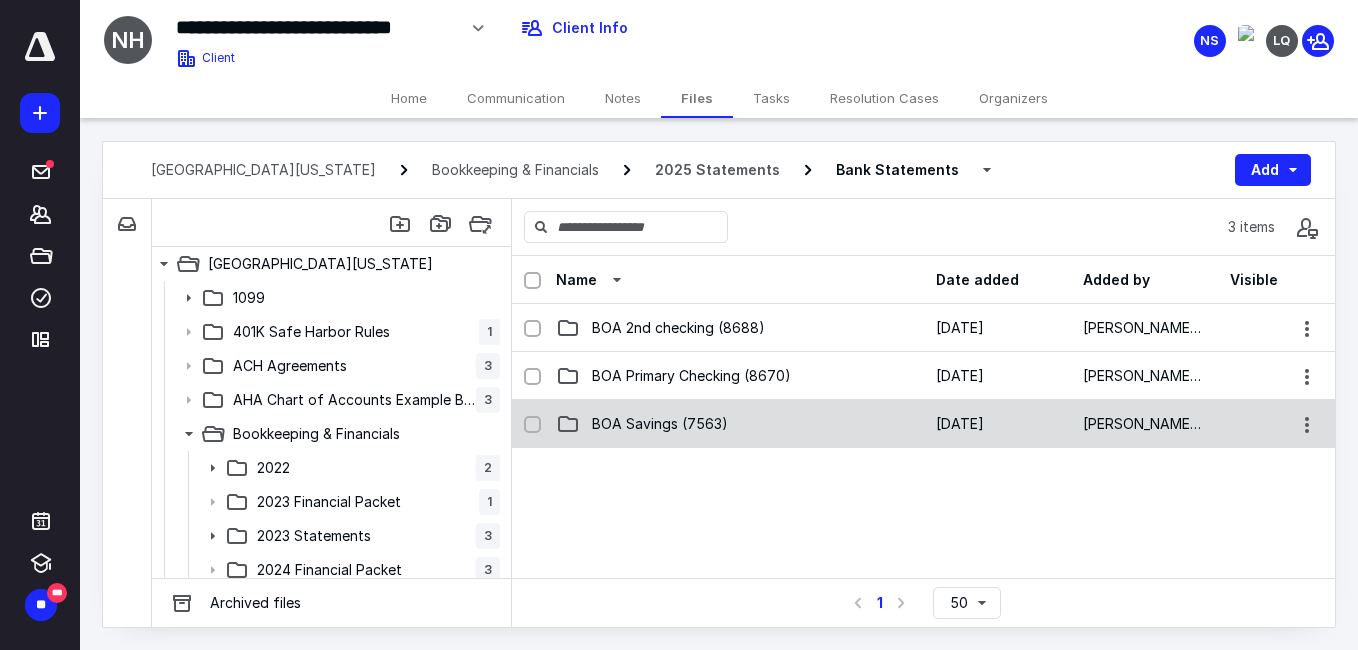 click on "BOA Savings (7563)" at bounding box center (660, 424) 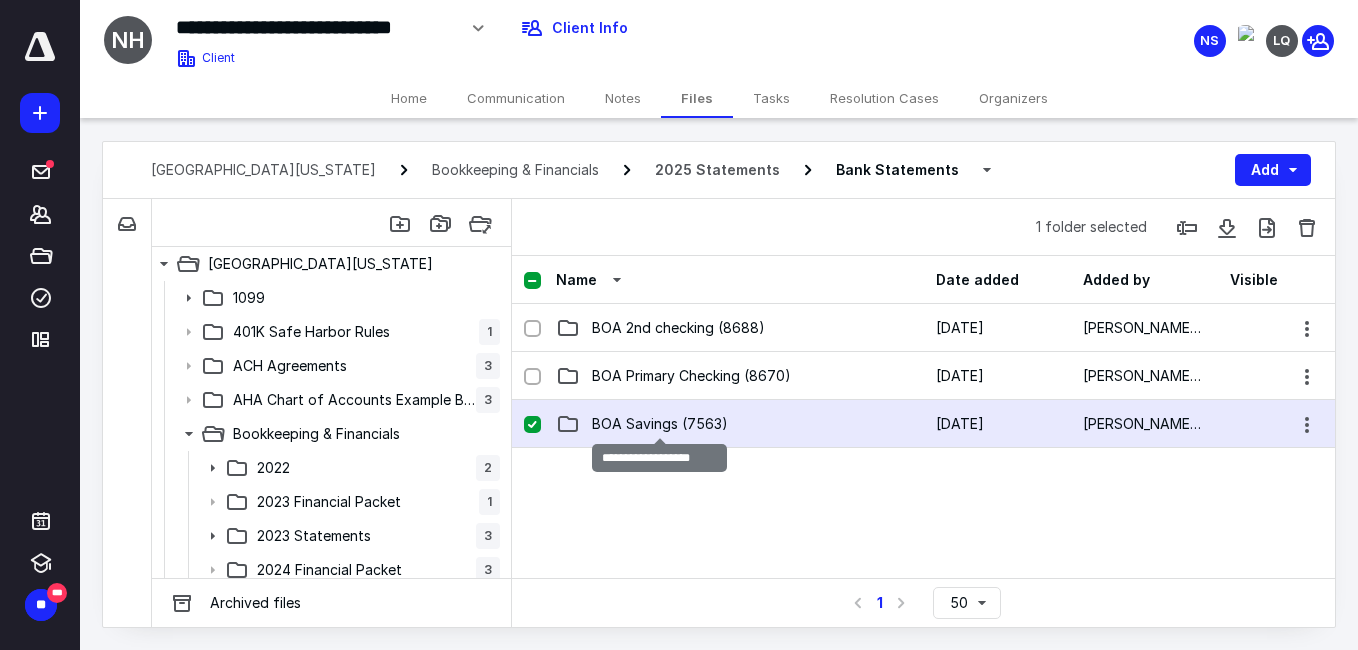 click on "BOA Savings (7563)" at bounding box center (660, 424) 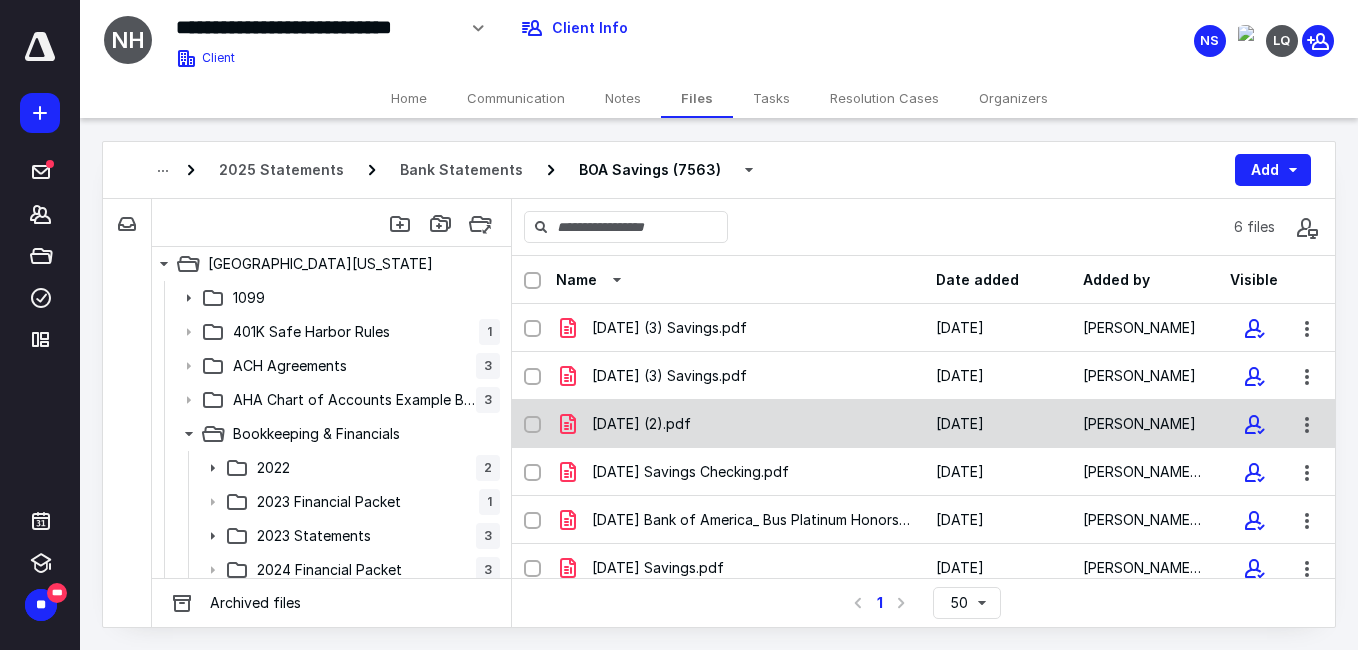 scroll, scrollTop: 26, scrollLeft: 0, axis: vertical 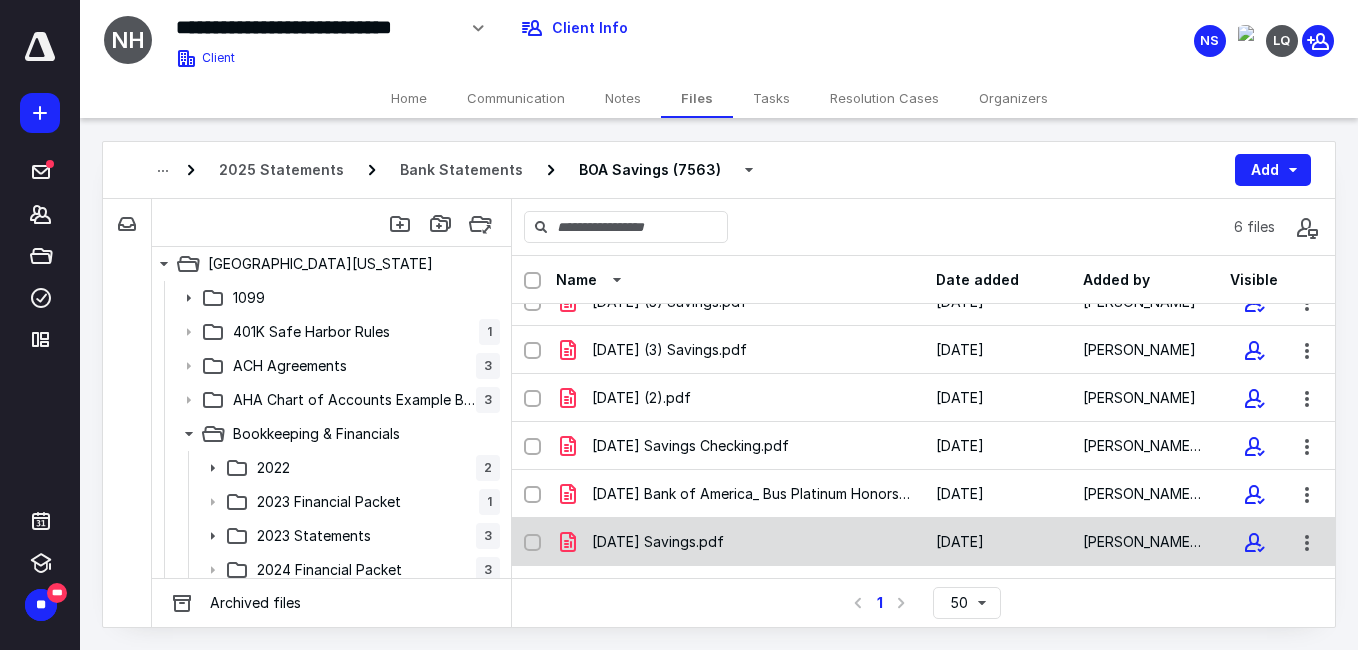 click 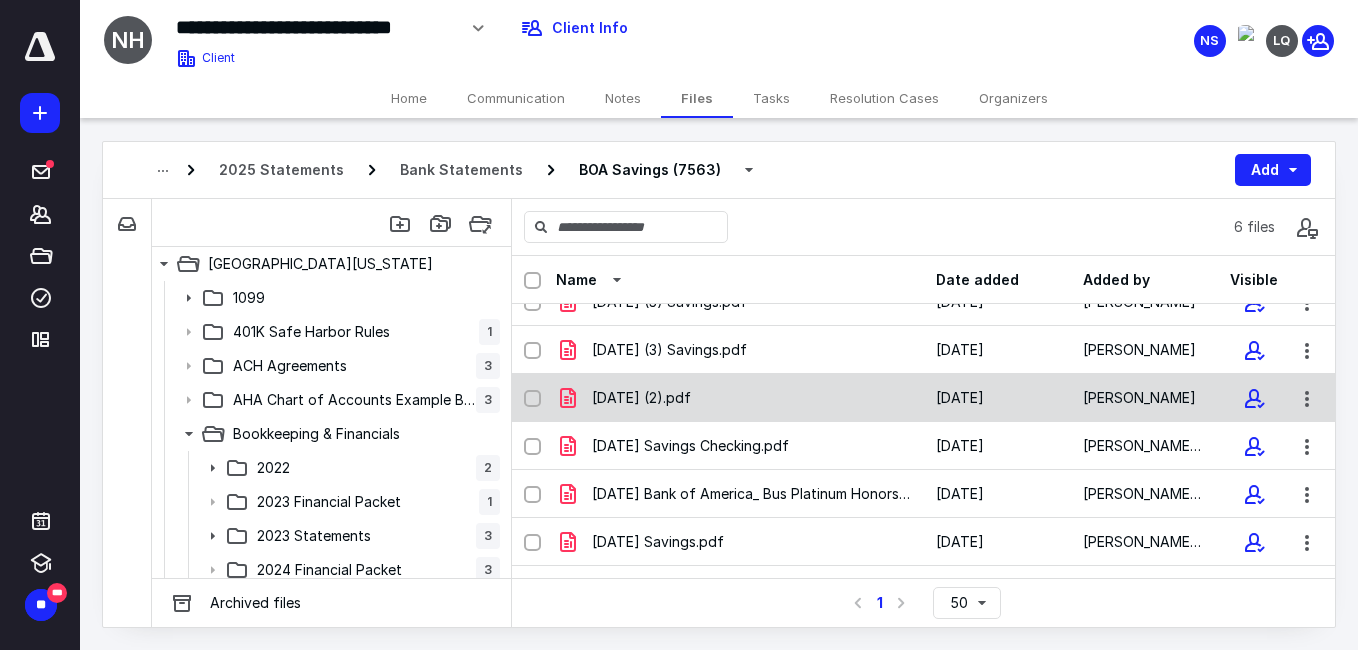 checkbox on "true" 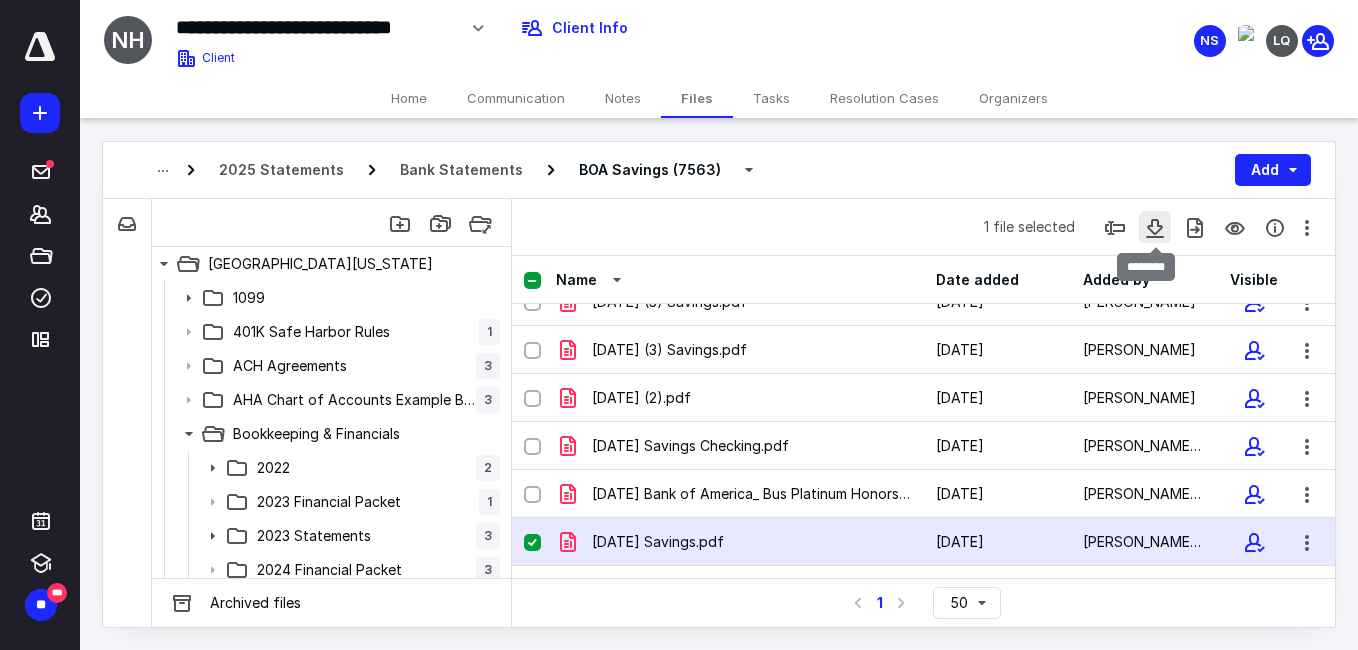 click at bounding box center [1155, 227] 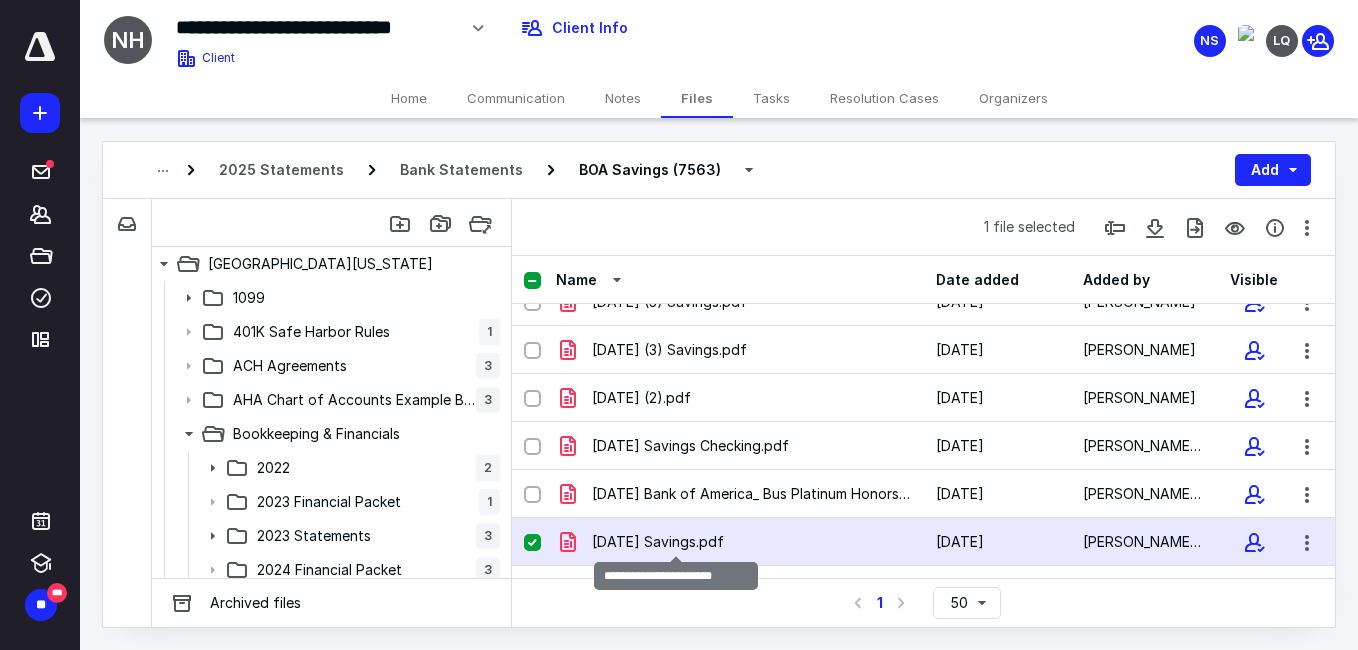 click on "[DATE] Savings.pdf" at bounding box center [658, 542] 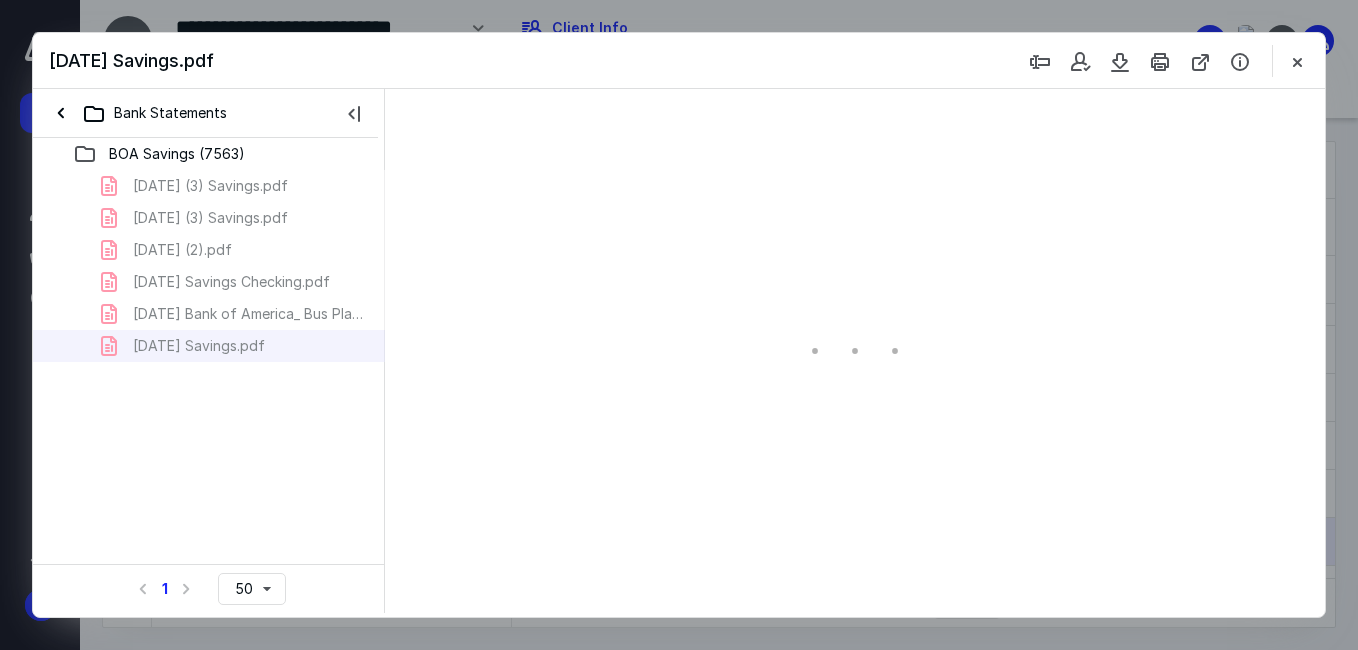 scroll, scrollTop: 0, scrollLeft: 0, axis: both 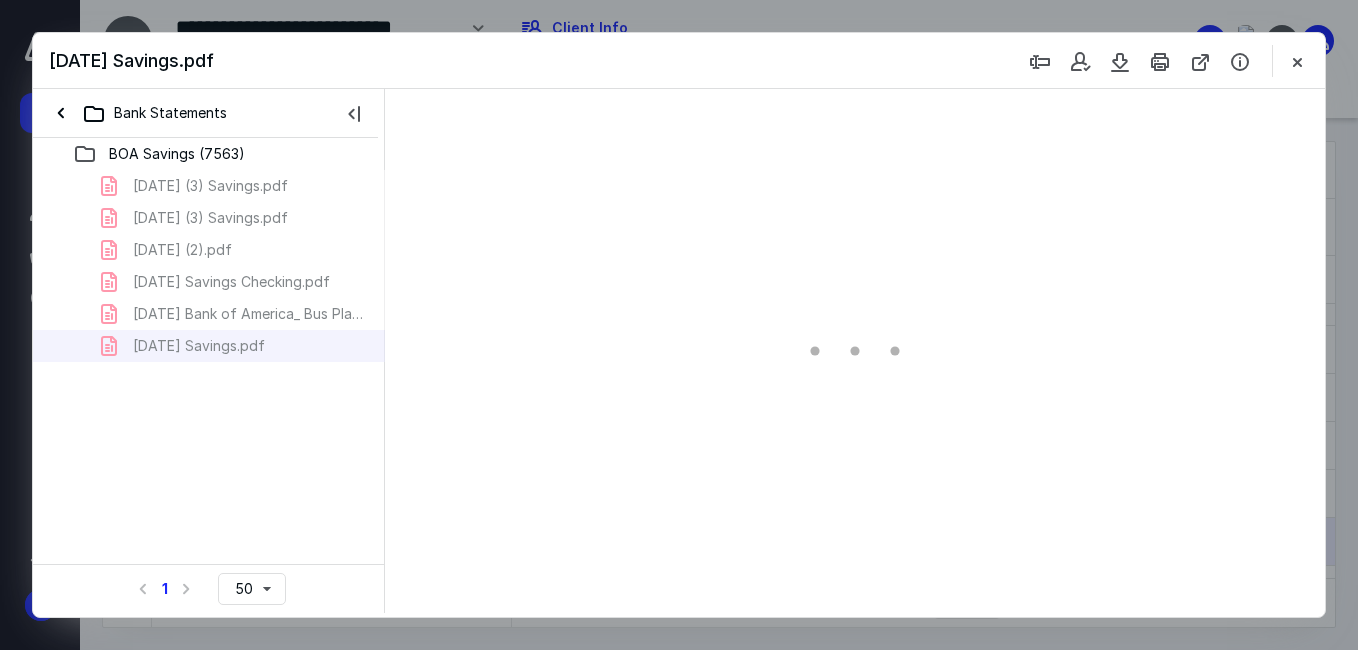 click on "[DATE] Savings.pdf" at bounding box center [679, 61] 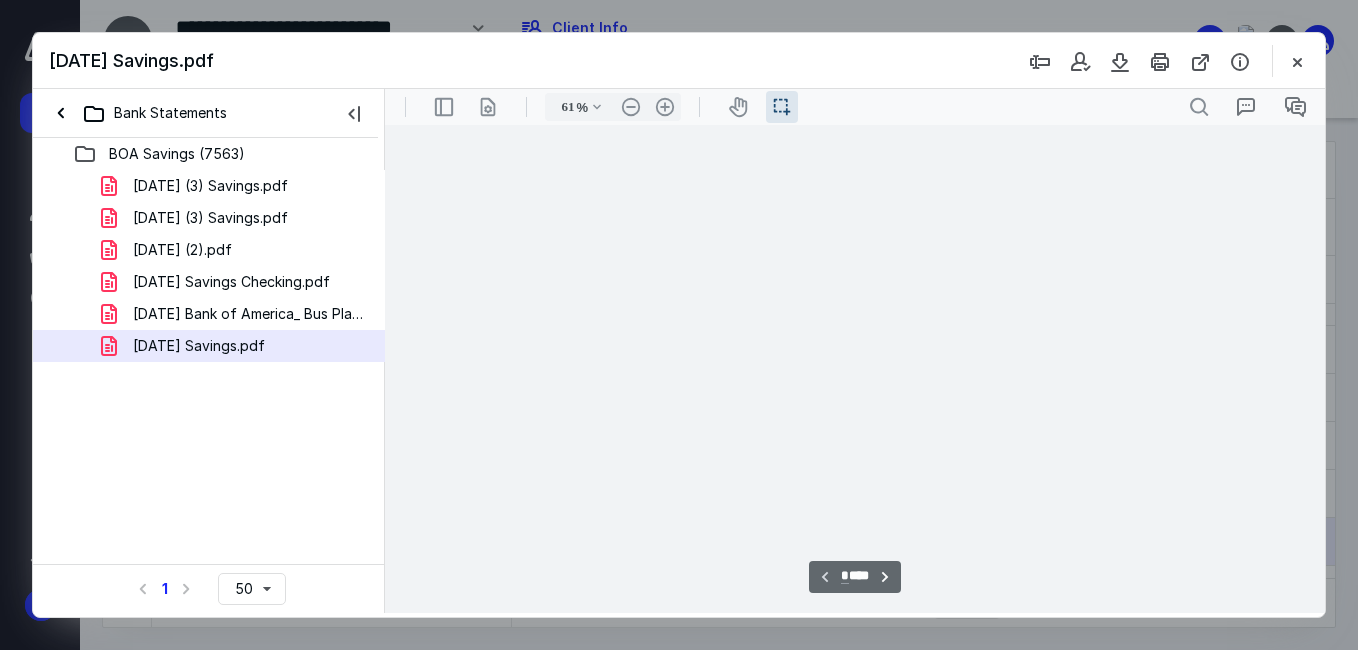 scroll, scrollTop: 38, scrollLeft: 0, axis: vertical 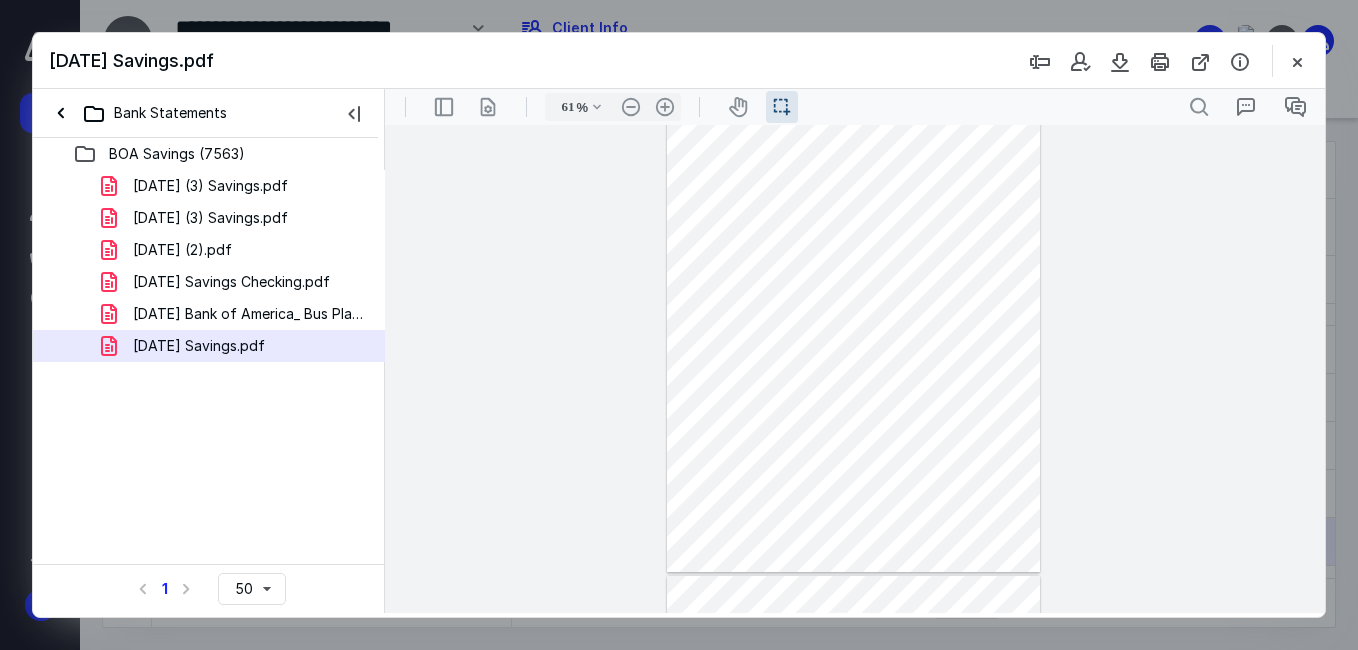 click on ".cls-1{fill:#abb0c4;} icon - header - sidebar - line .cls-1{fill:#abb0c4;} icon - header - page manipulation - line 61 % .cls-1{fill:#abb0c4;} icon - chevron - down .cls-1{fill:#abb0c4;} icon - header - zoom - out - line Current zoom is   61 % .cls-1{fill:#abb0c4;} icon - header - zoom - in - line icon-header-pan20 icon / operation / multi select .cls-1{fill:#abb0c4;} icon - header - search" at bounding box center [855, 107] 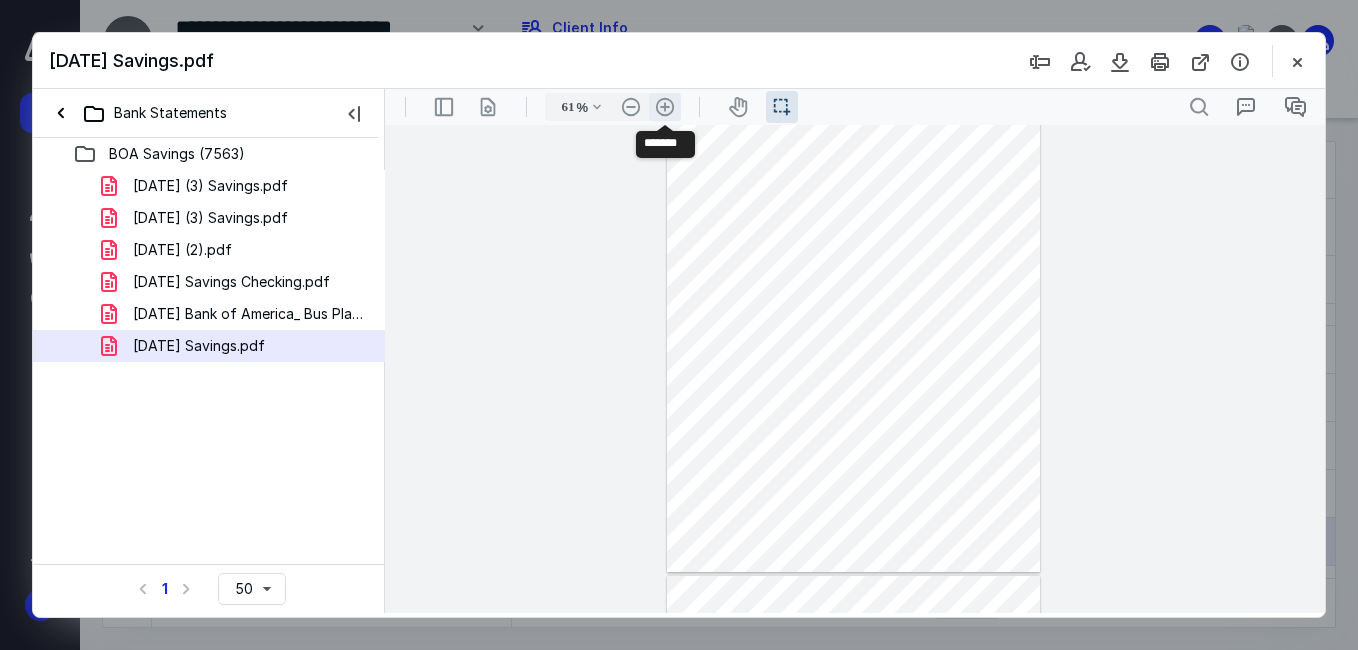 click on ".cls-1{fill:#abb0c4;} icon - header - zoom - in - line" at bounding box center [665, 107] 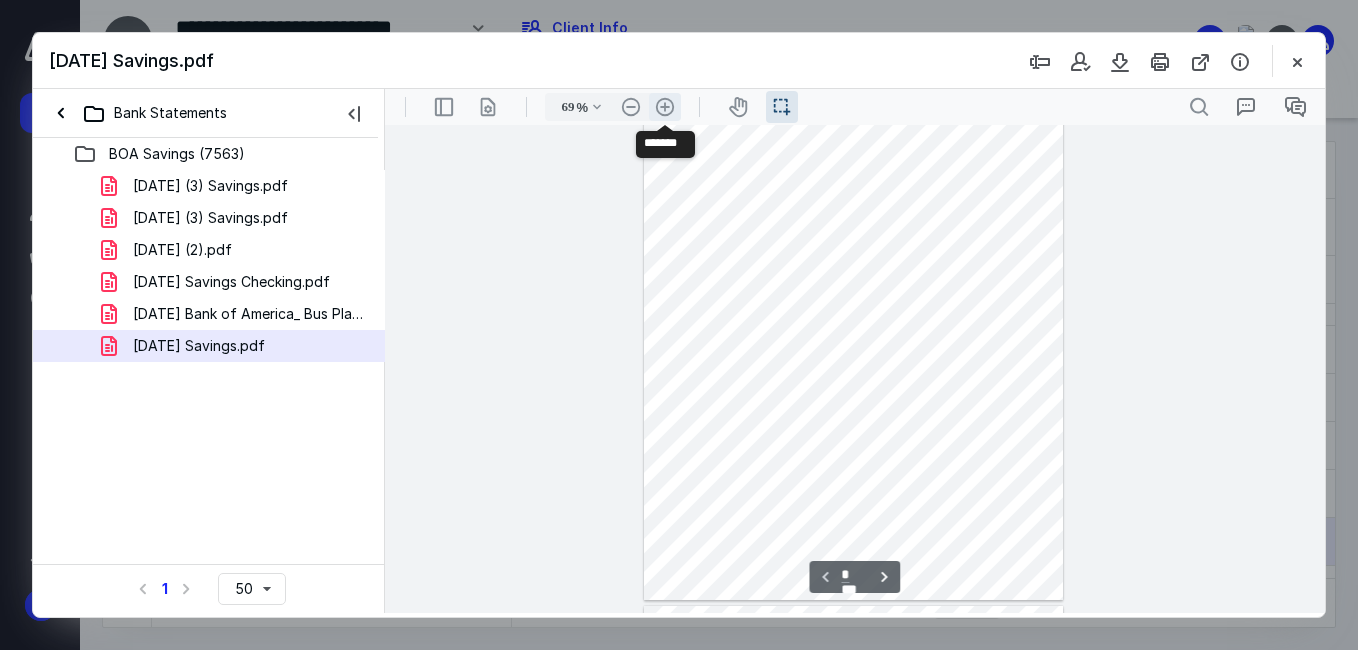 click on ".cls-1{fill:#abb0c4;} icon - header - zoom - in - line" at bounding box center [665, 107] 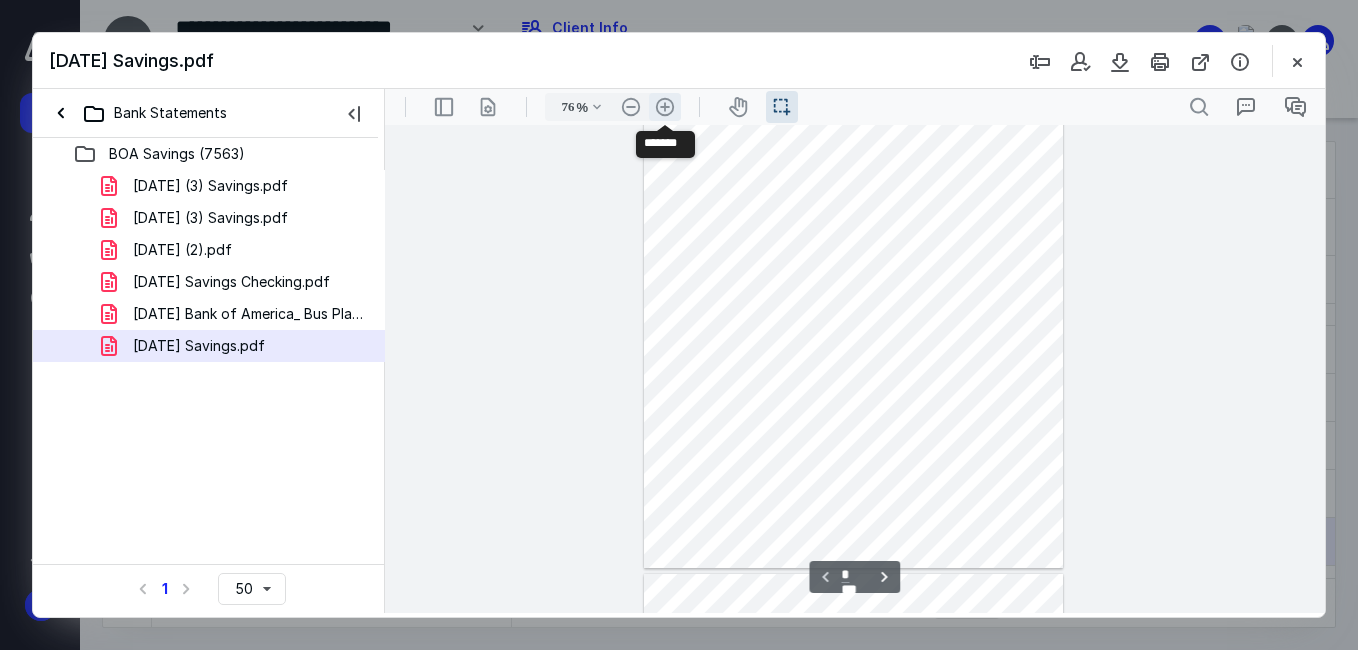 click on ".cls-1{fill:#abb0c4;} icon - header - zoom - in - line" at bounding box center [665, 107] 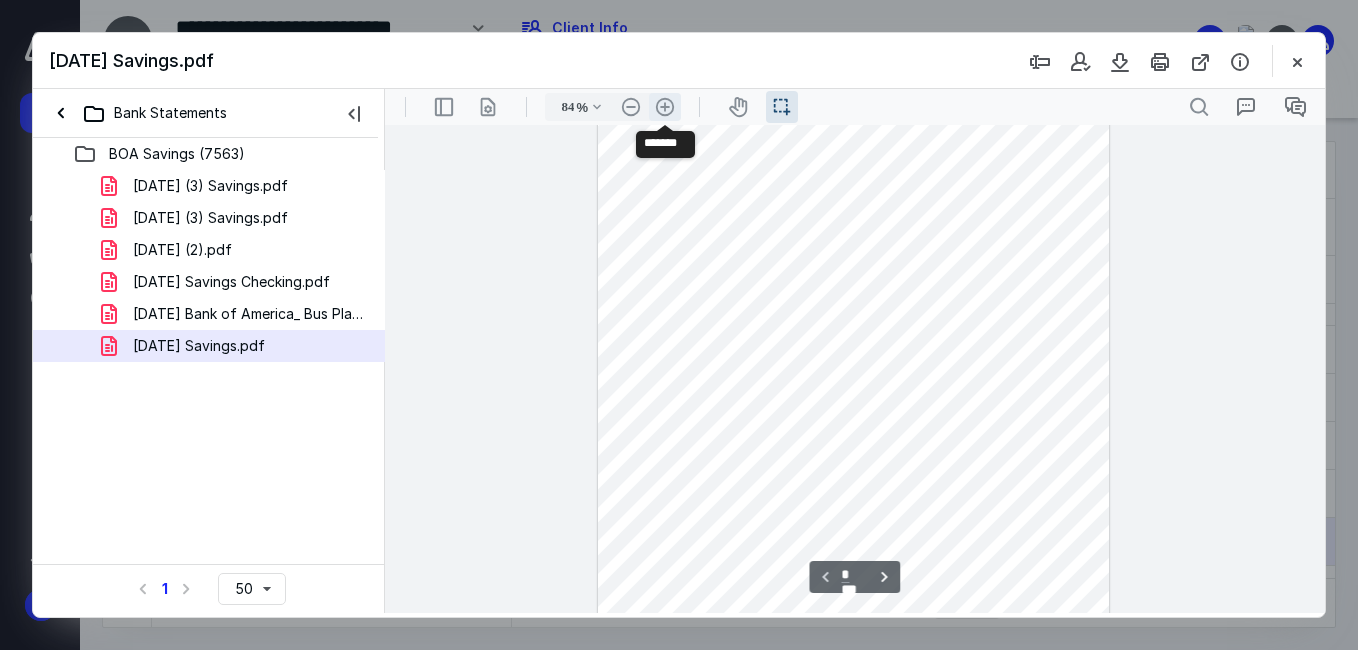 click on ".cls-1{fill:#abb0c4;} icon - header - zoom - in - line" at bounding box center [665, 107] 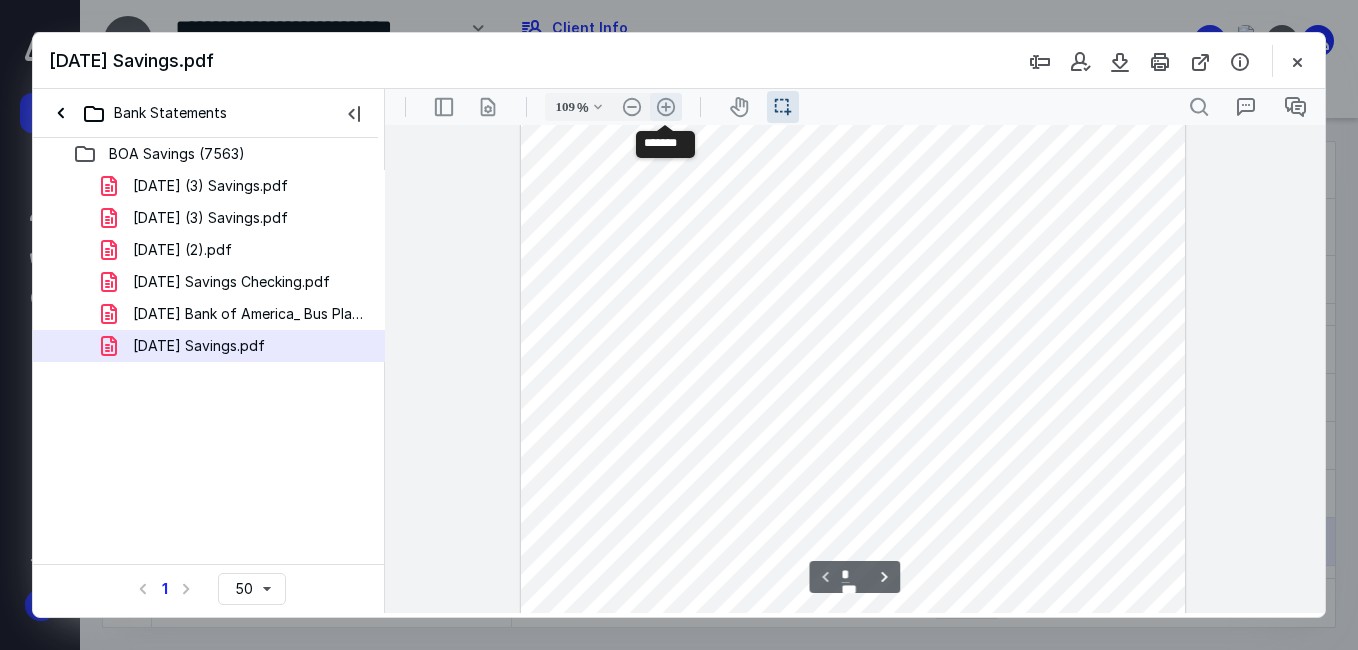 scroll, scrollTop: 242, scrollLeft: 0, axis: vertical 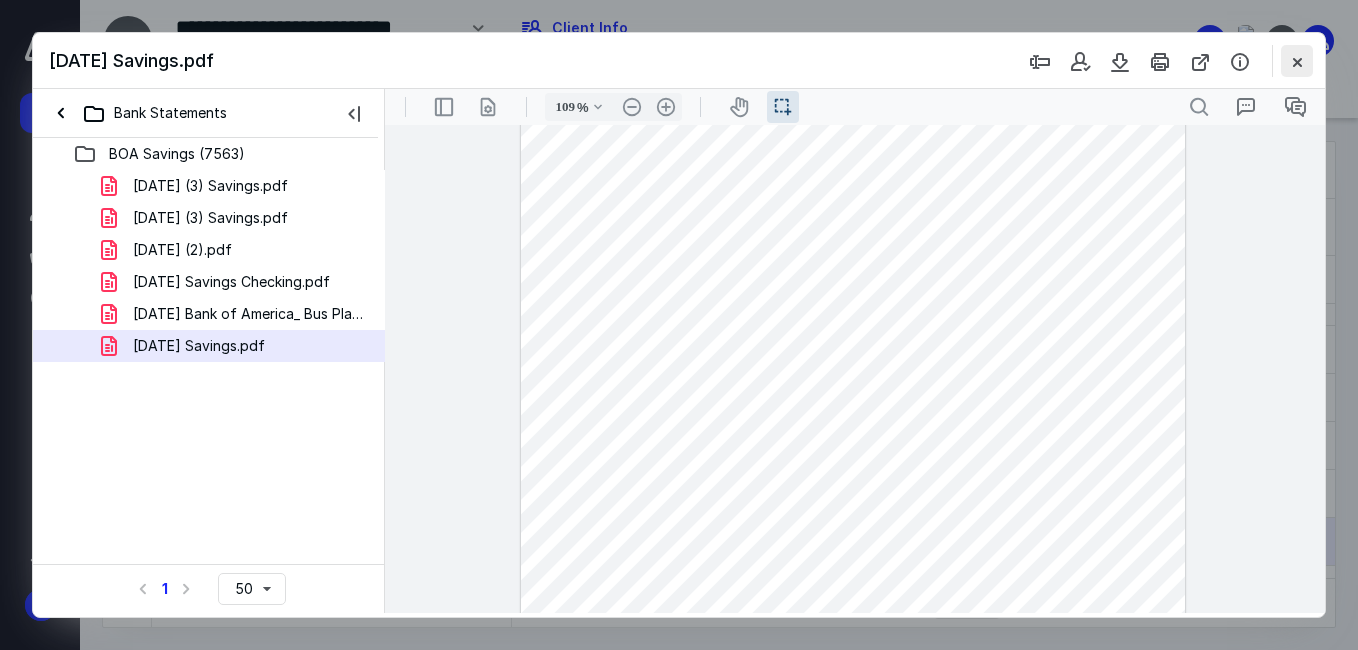 click at bounding box center [1297, 61] 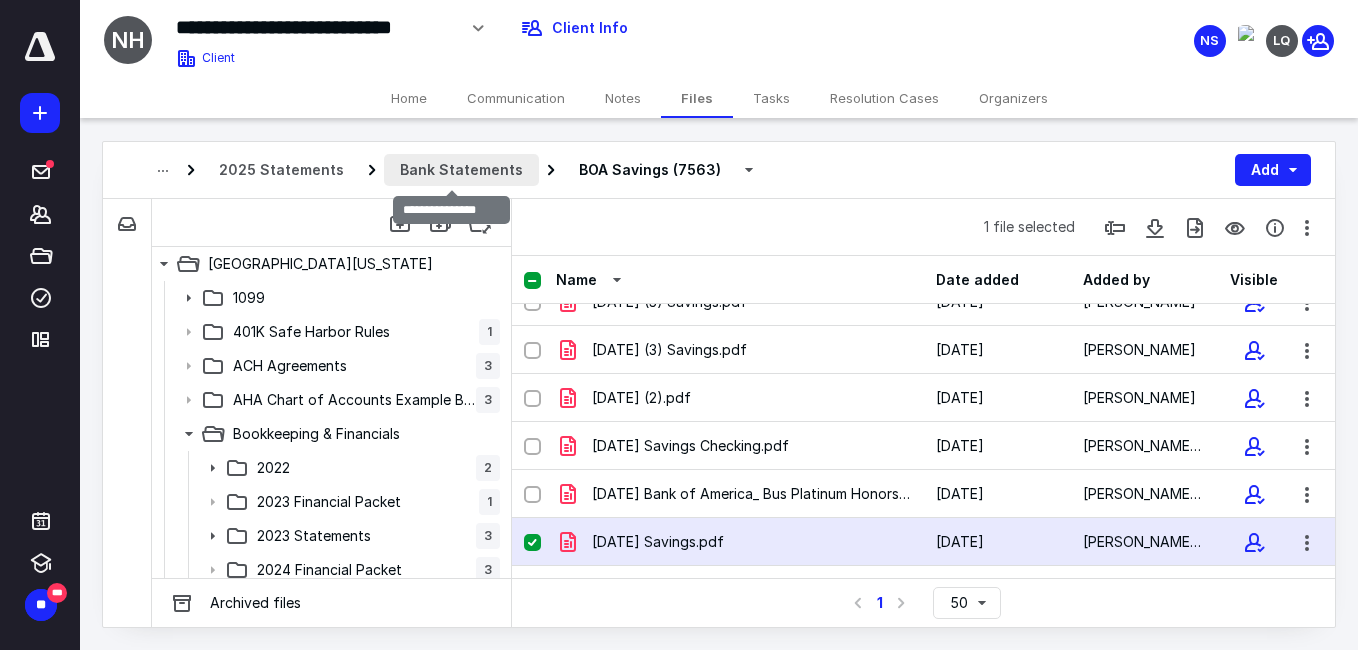click on "Bank Statements" at bounding box center (461, 170) 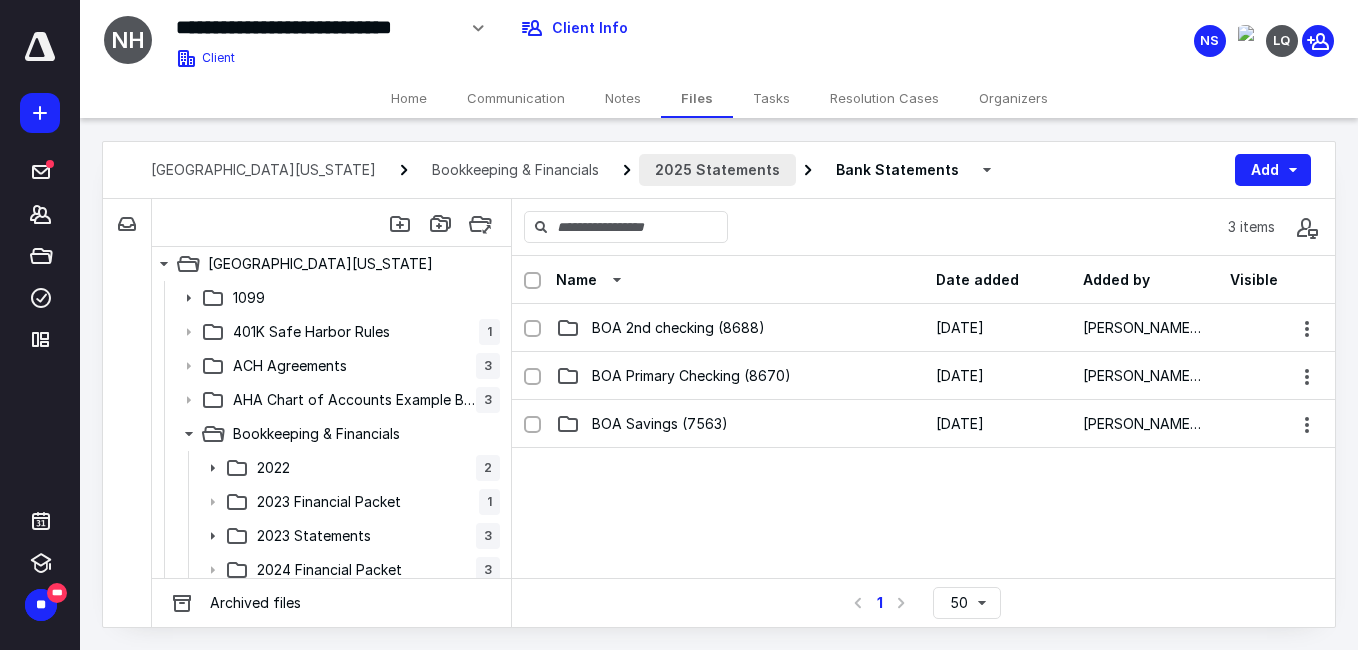 click on "2025 Statements" at bounding box center [717, 170] 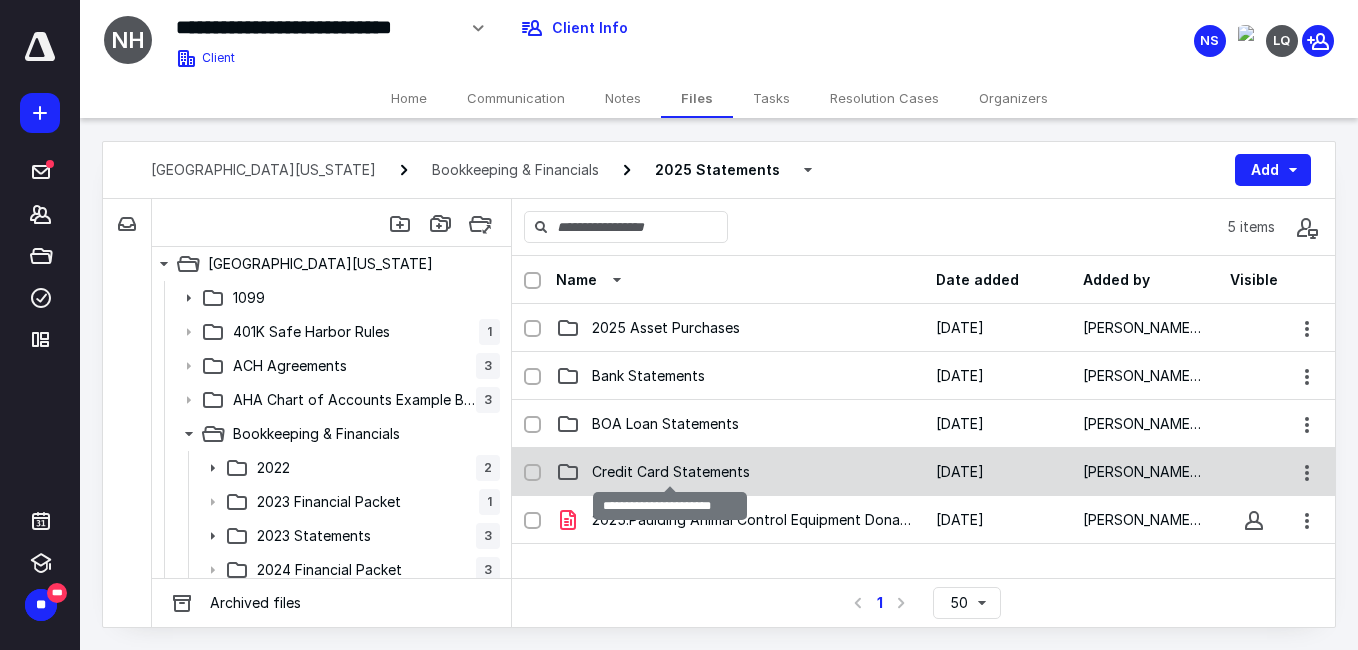 click on "Credit Card Statements" at bounding box center (671, 472) 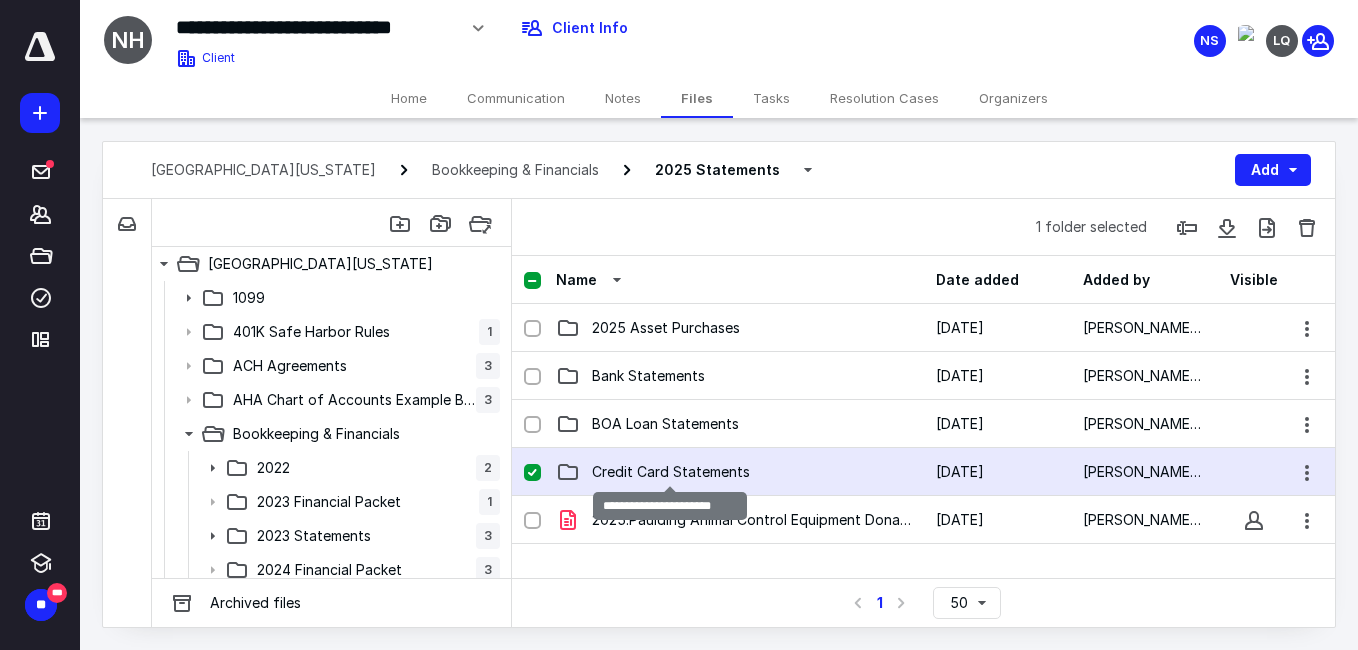 click on "Credit Card Statements" at bounding box center (671, 472) 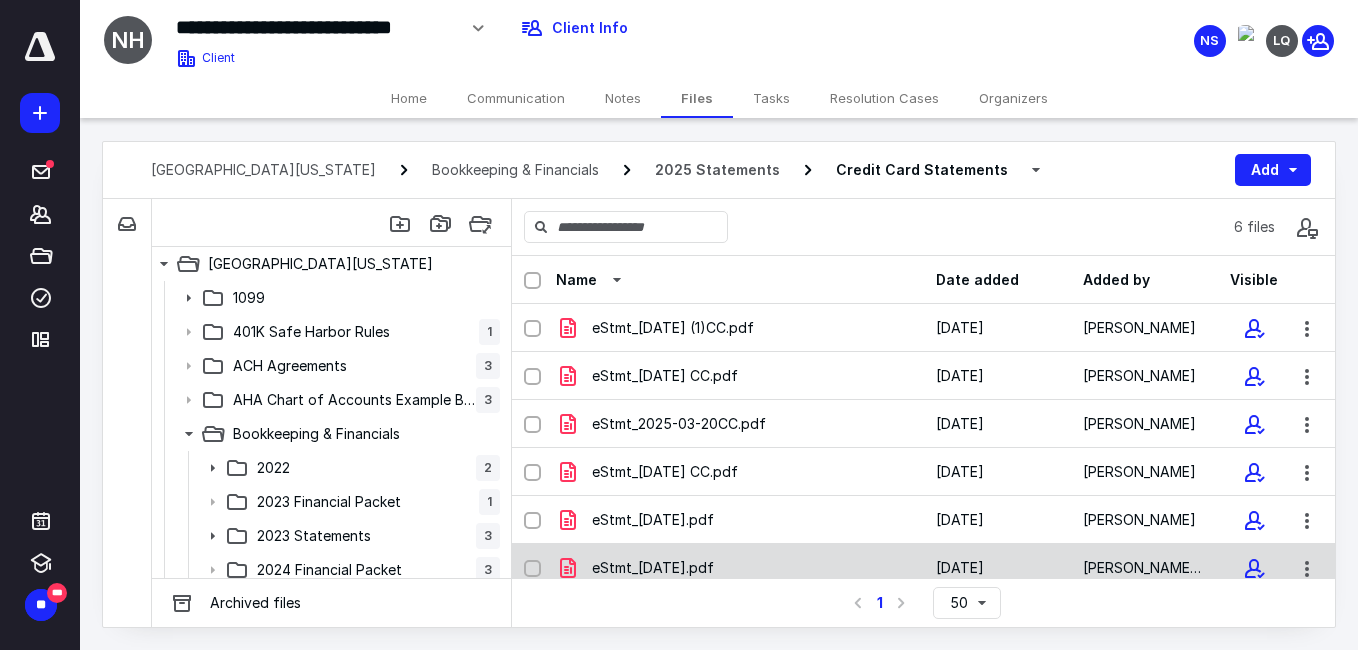 click on "eStmt_[DATE].pdf" at bounding box center [740, 568] 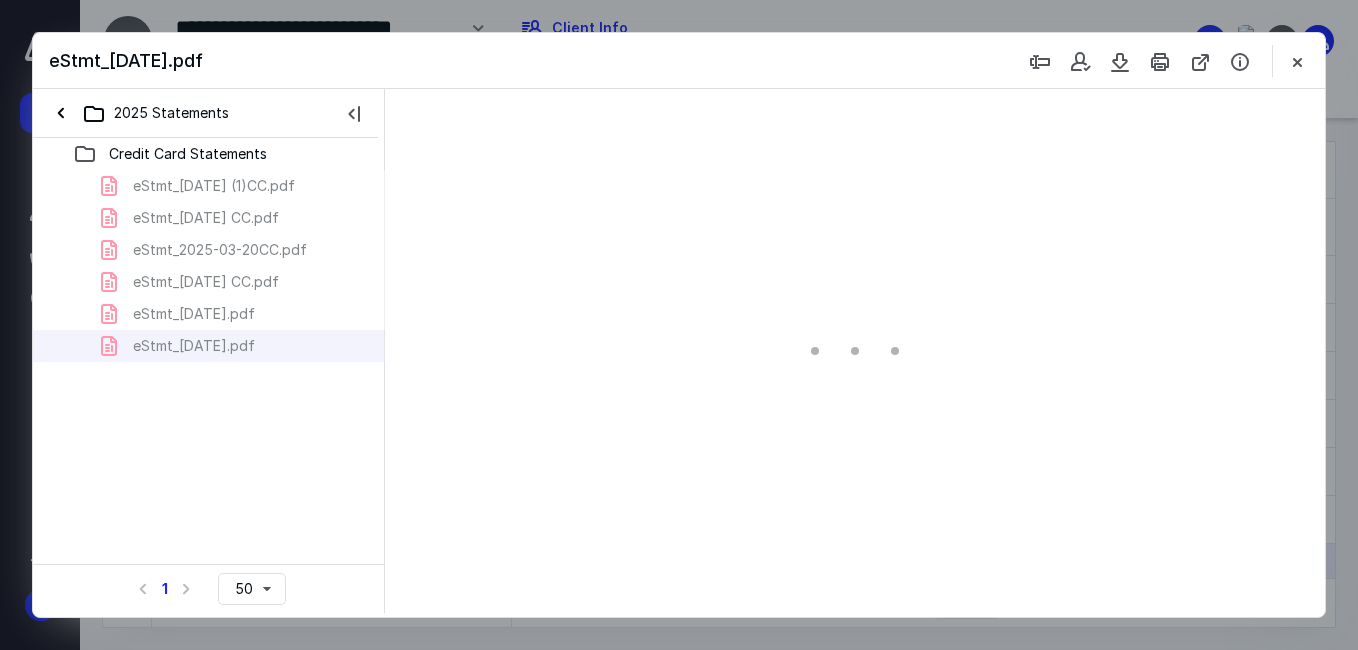 scroll, scrollTop: 0, scrollLeft: 0, axis: both 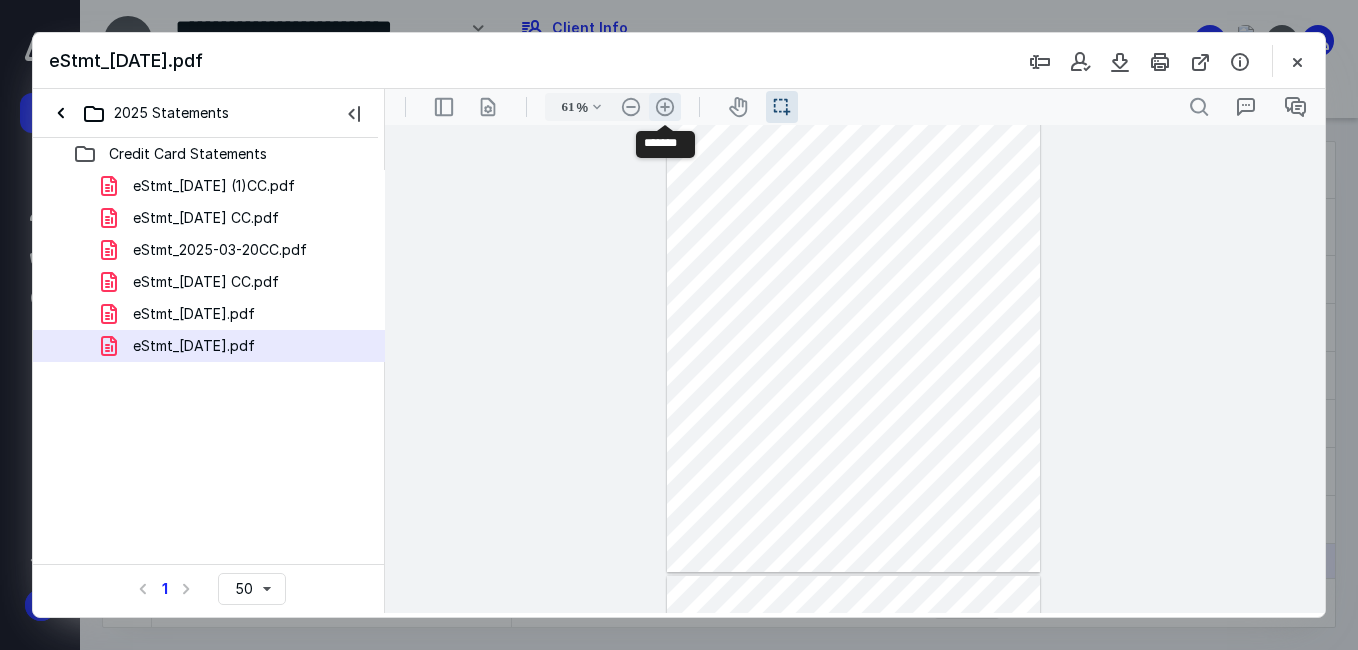 click on ".cls-1{fill:#abb0c4;} icon - header - zoom - in - line" at bounding box center (665, 107) 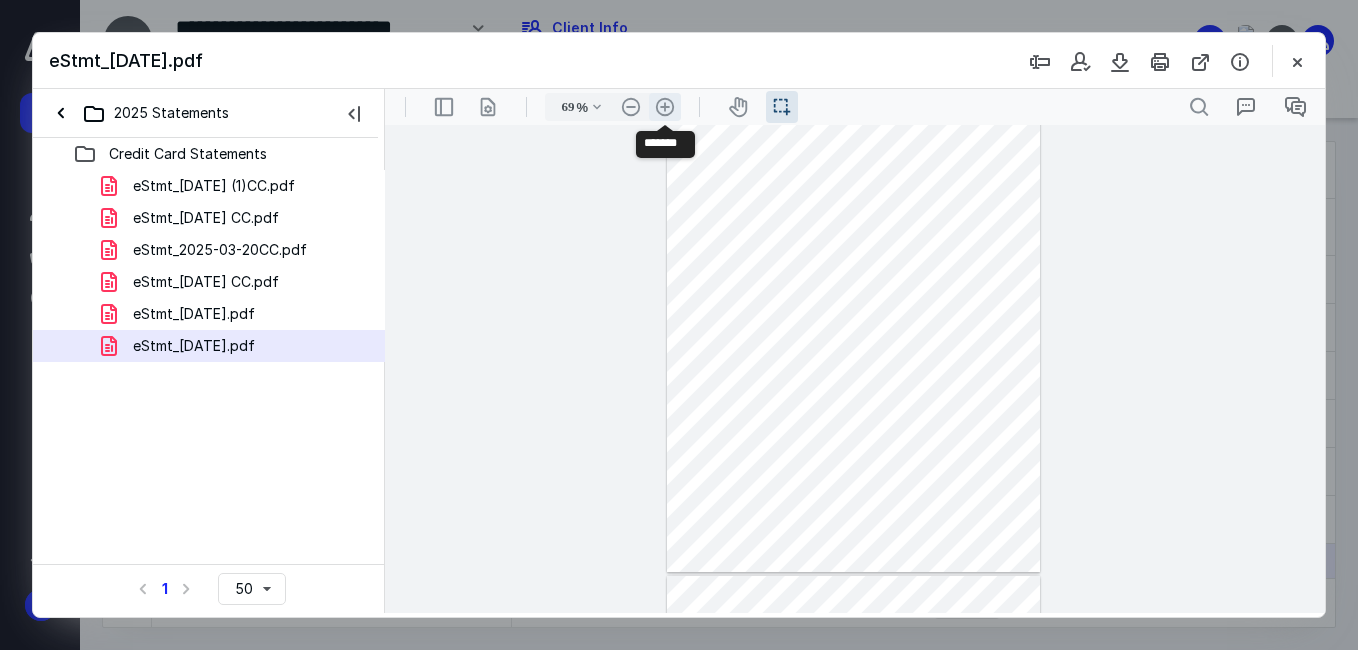 click on ".cls-1{fill:#abb0c4;} icon - header - zoom - in - line" at bounding box center (665, 107) 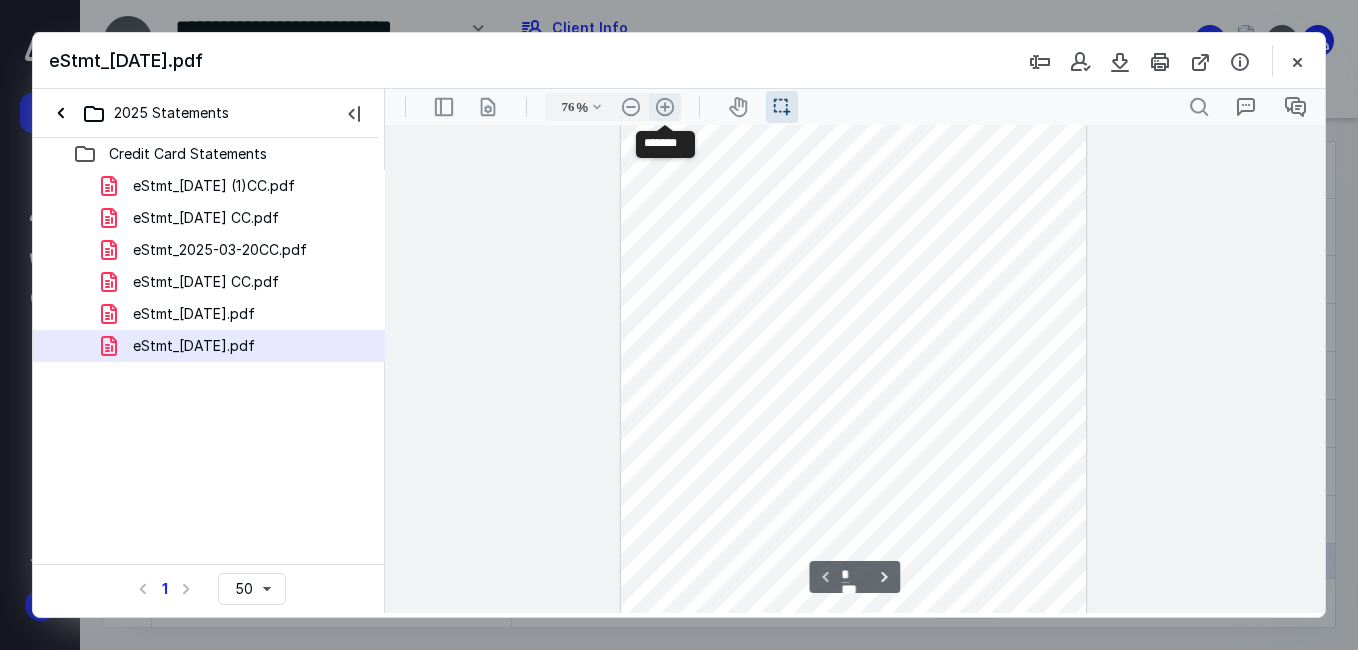 click on ".cls-1{fill:#abb0c4;} icon - header - zoom - in - line" at bounding box center (665, 107) 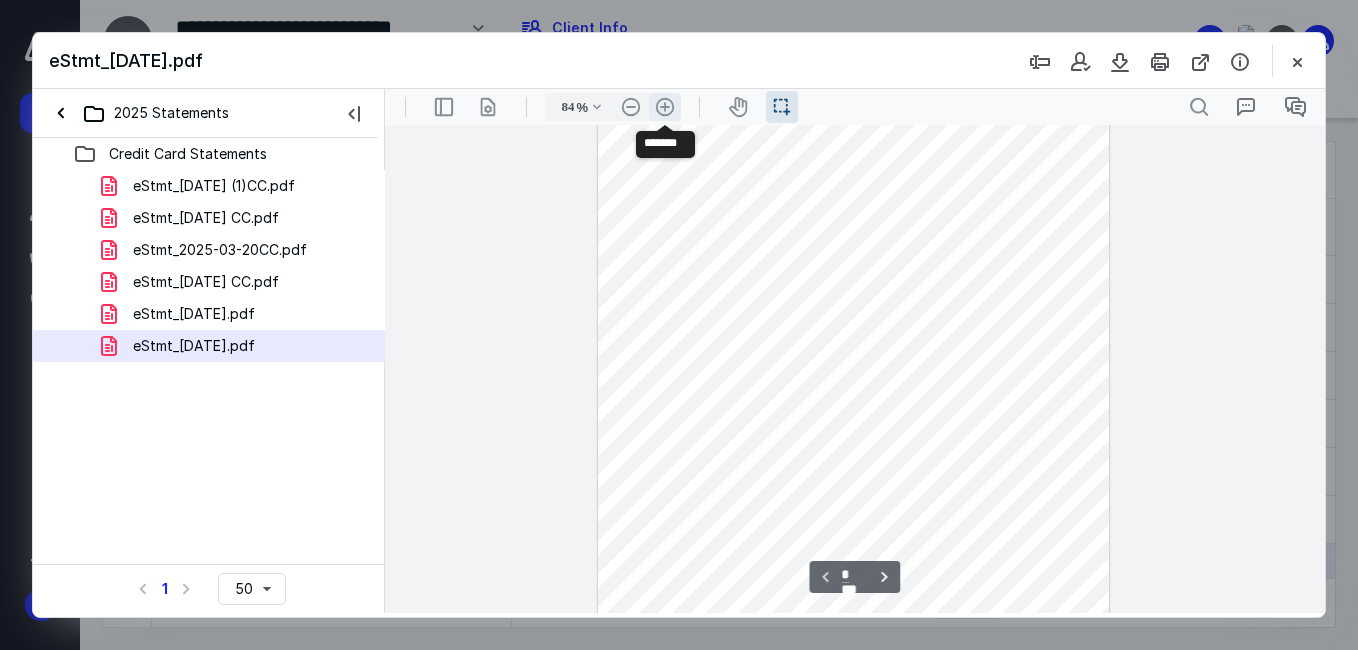 click on ".cls-1{fill:#abb0c4;} icon - header - zoom - in - line" at bounding box center [665, 107] 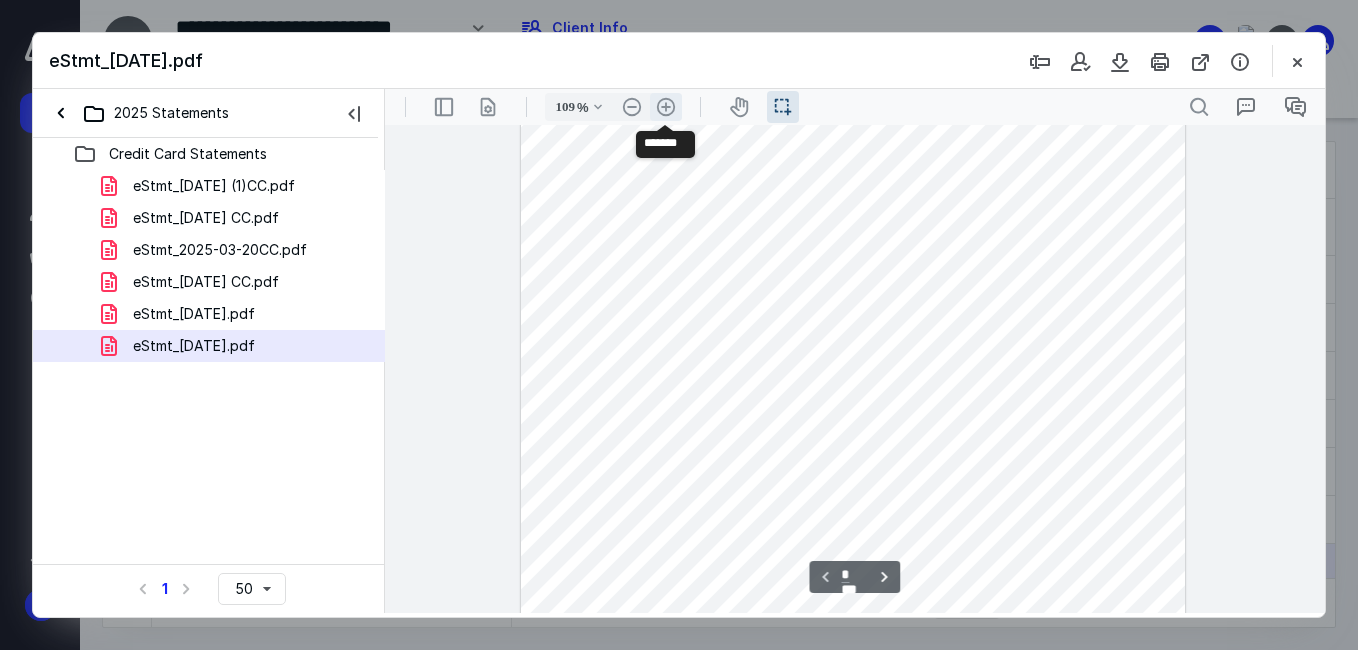 scroll, scrollTop: 350, scrollLeft: 0, axis: vertical 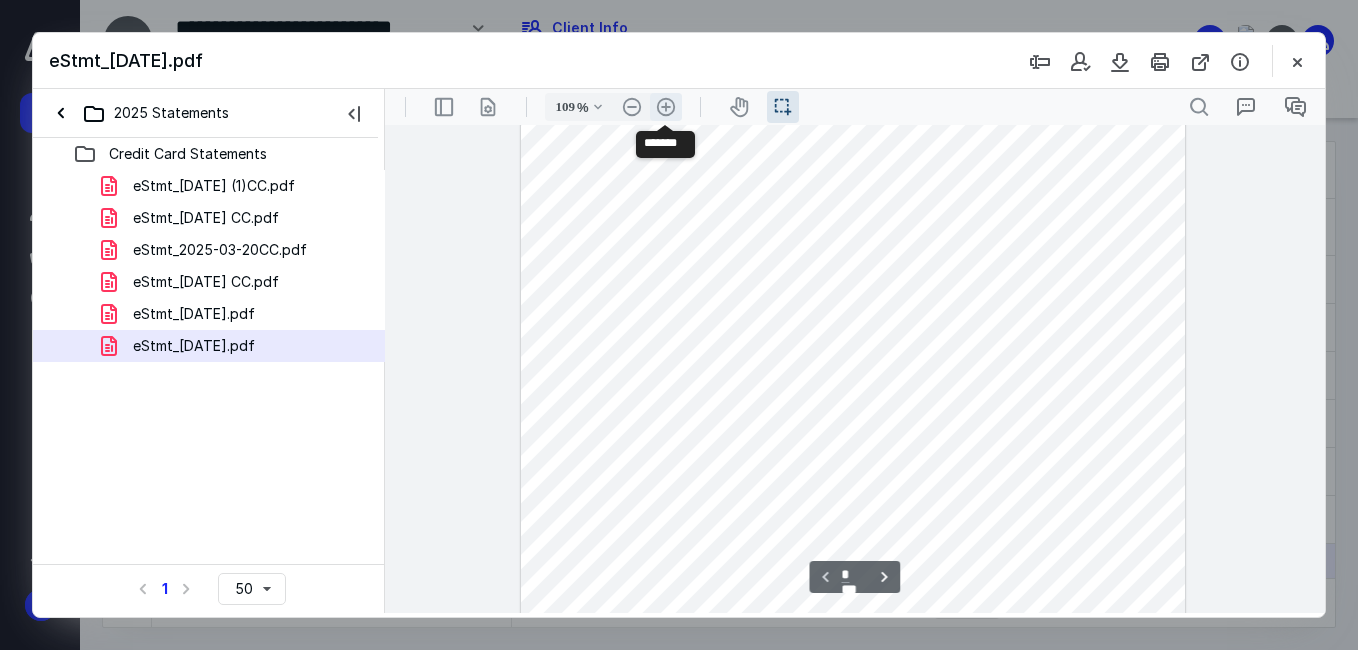 click on ".cls-1{fill:#abb0c4;} icon - header - zoom - in - line" at bounding box center (666, 107) 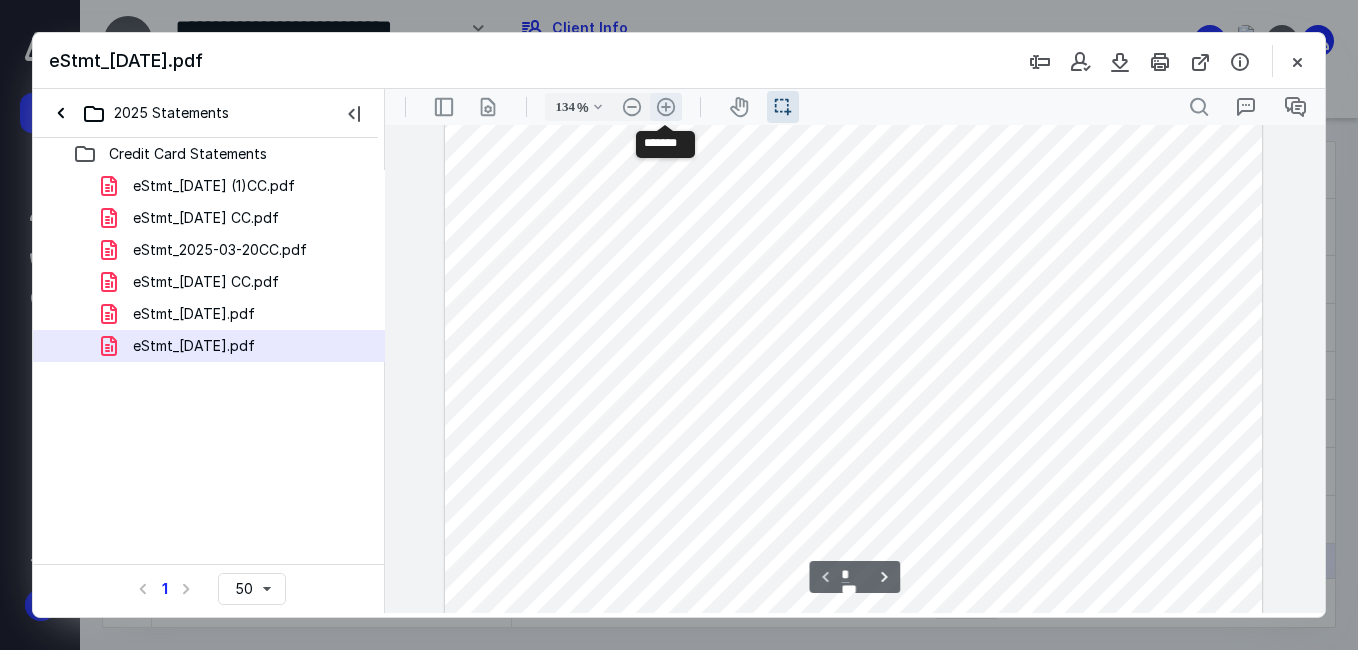 click on ".cls-1{fill:#abb0c4;} icon - header - zoom - in - line" at bounding box center [666, 107] 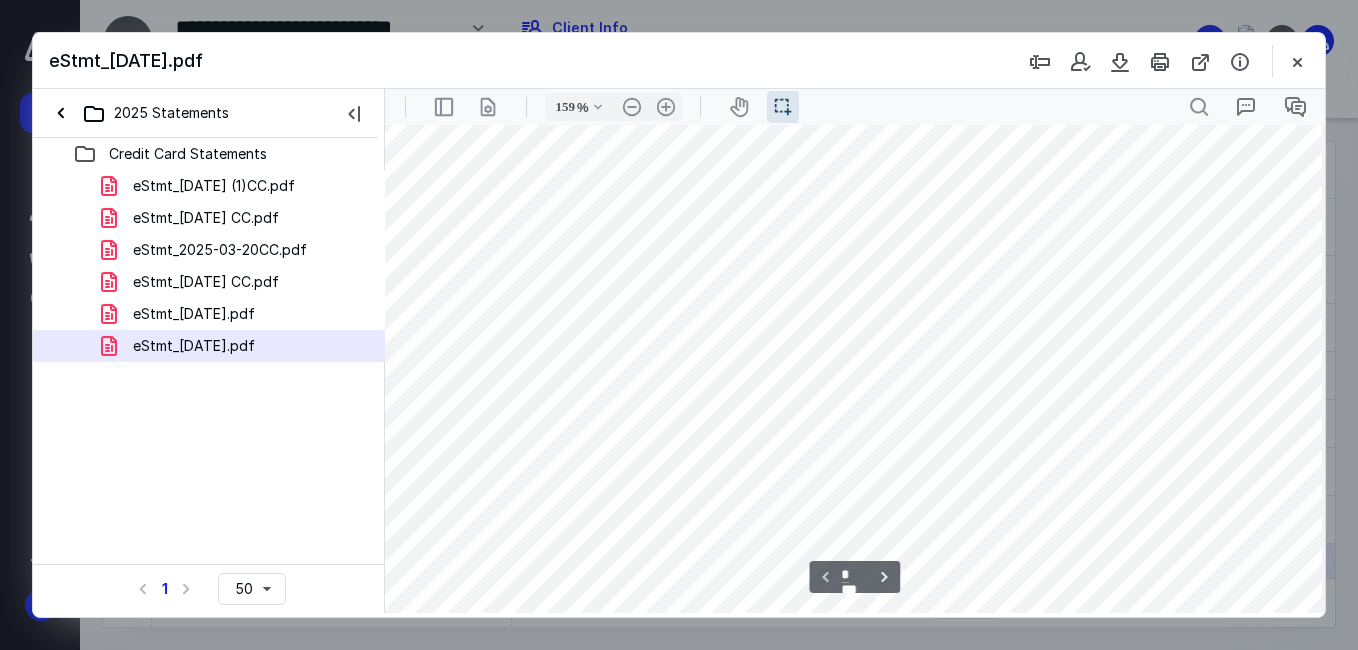scroll, scrollTop: 0, scrollLeft: 27, axis: horizontal 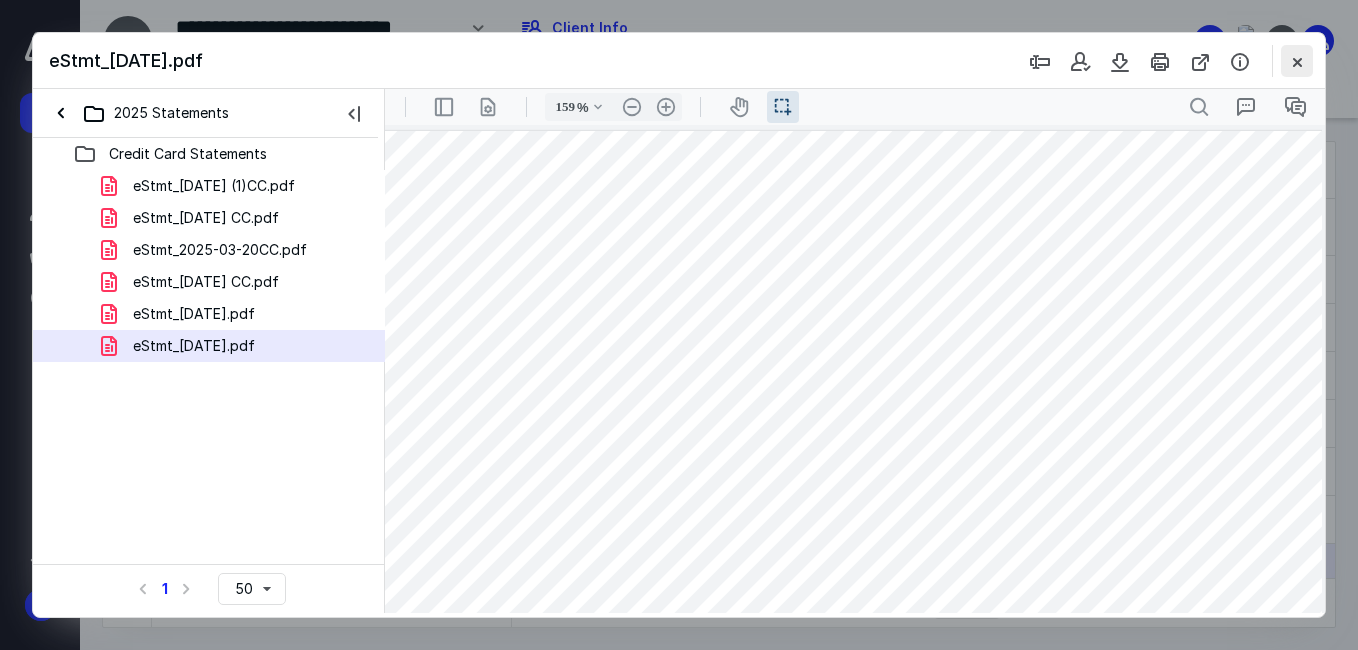 click at bounding box center [1297, 61] 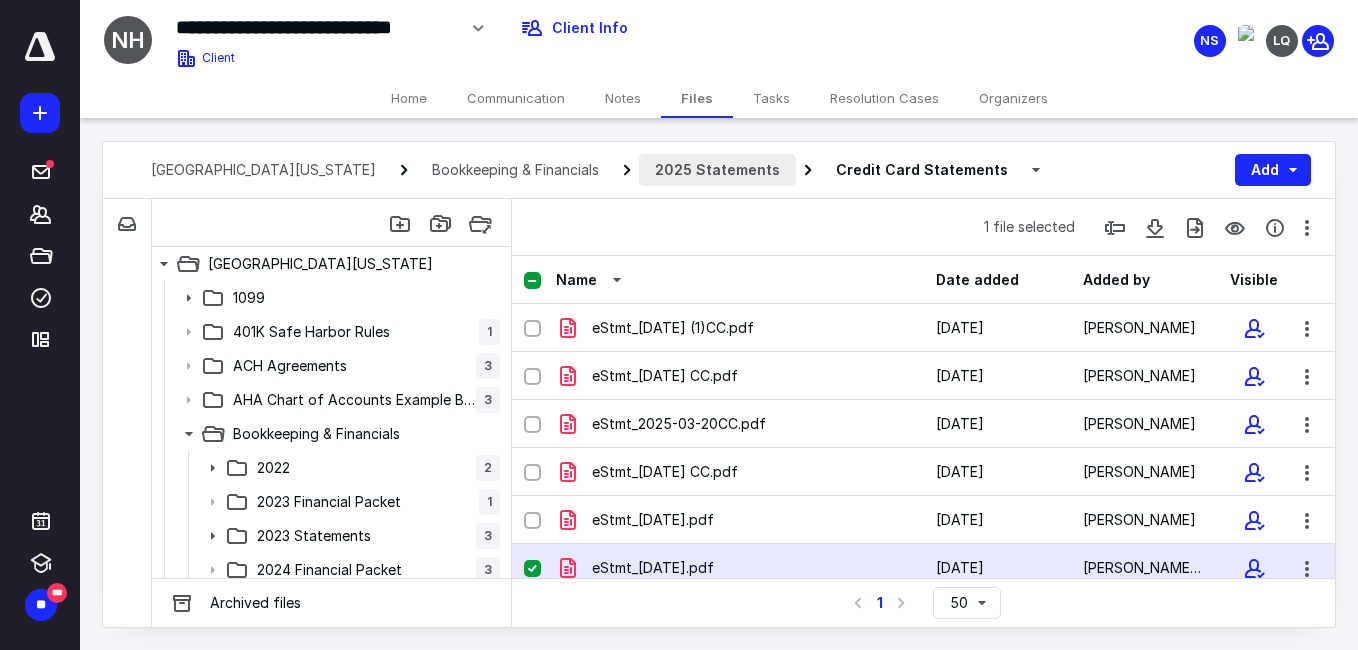 click on "2025 Statements" at bounding box center [717, 170] 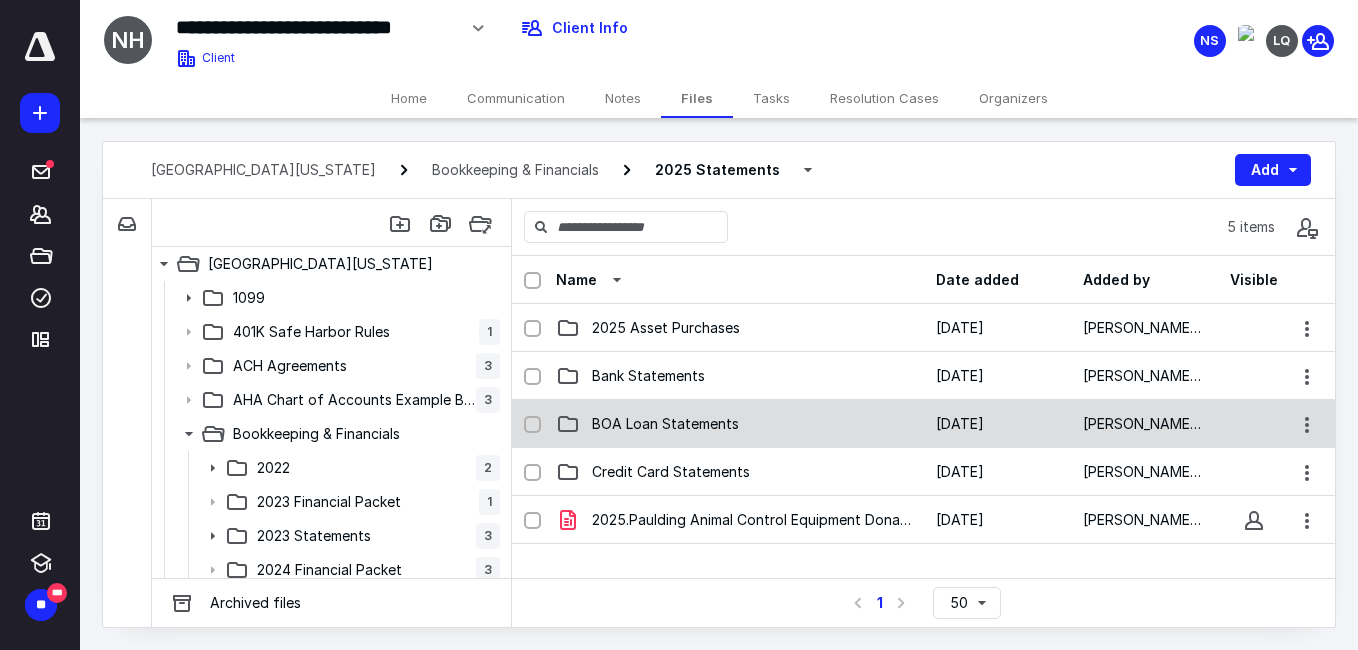 click on "BOA Loan Statements" at bounding box center (665, 424) 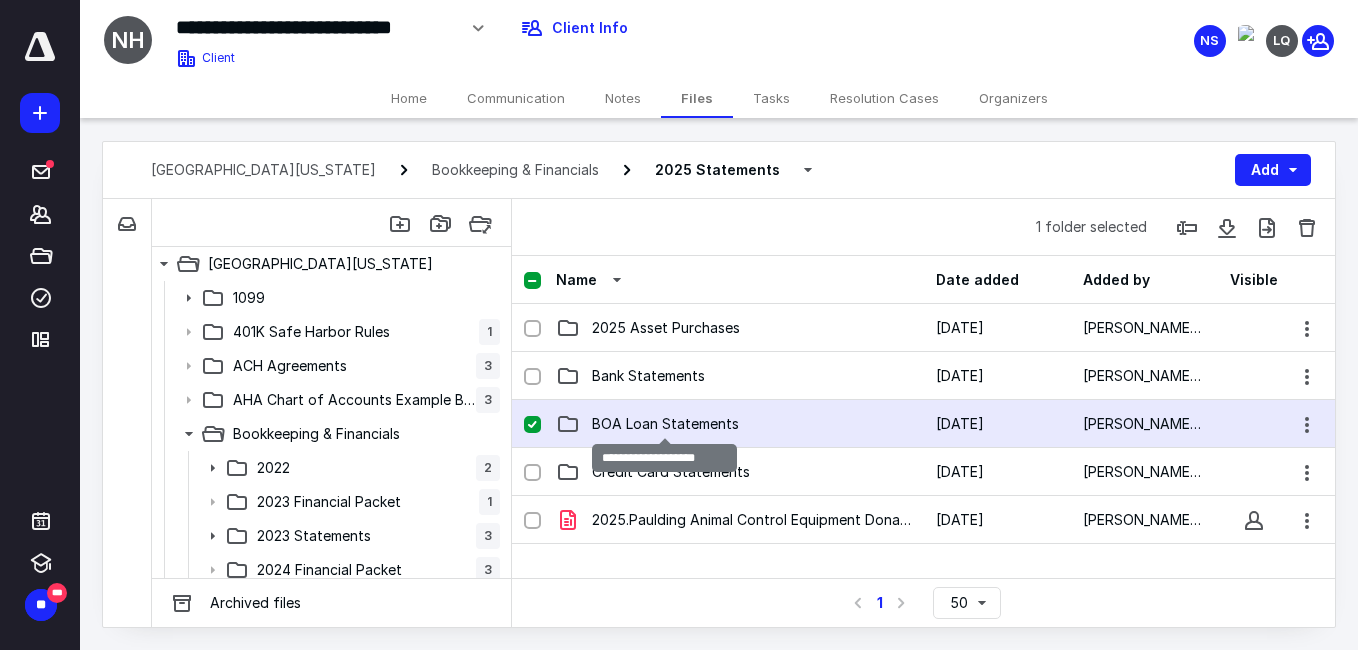 click on "BOA Loan Statements" at bounding box center (665, 424) 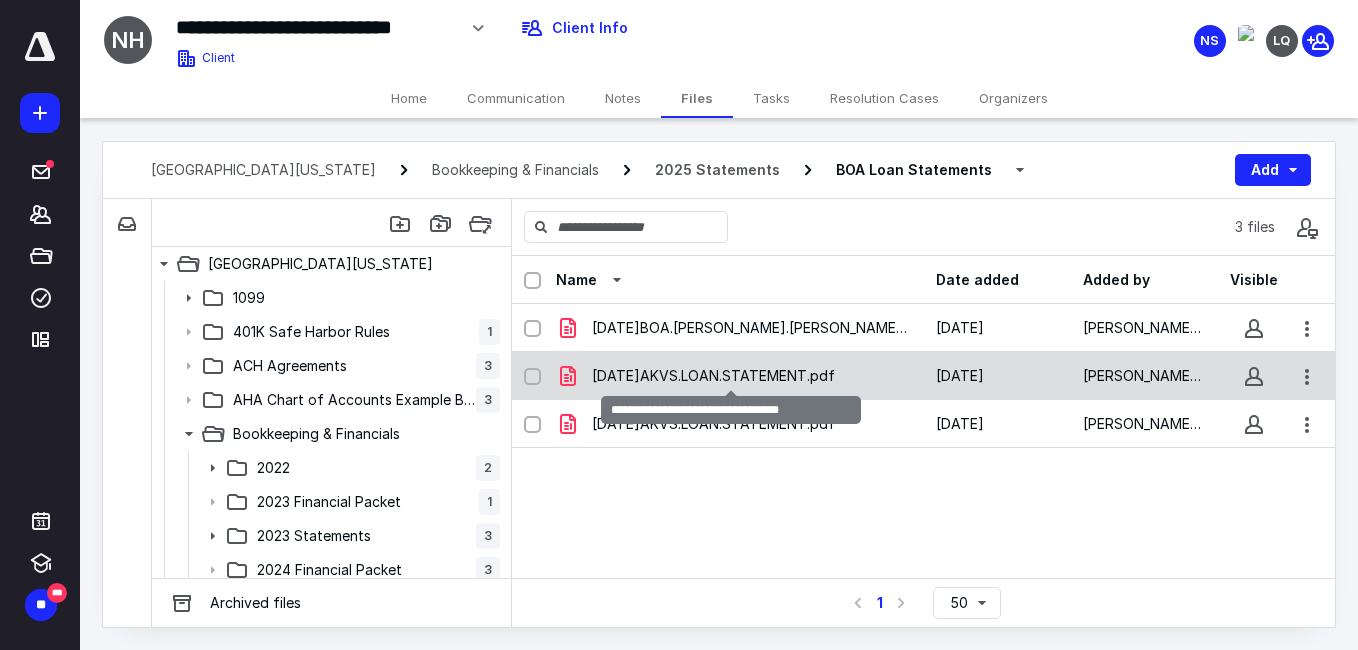 click on "[DATE]AKVS.LOAN.STATEMENT.pdf" at bounding box center (713, 376) 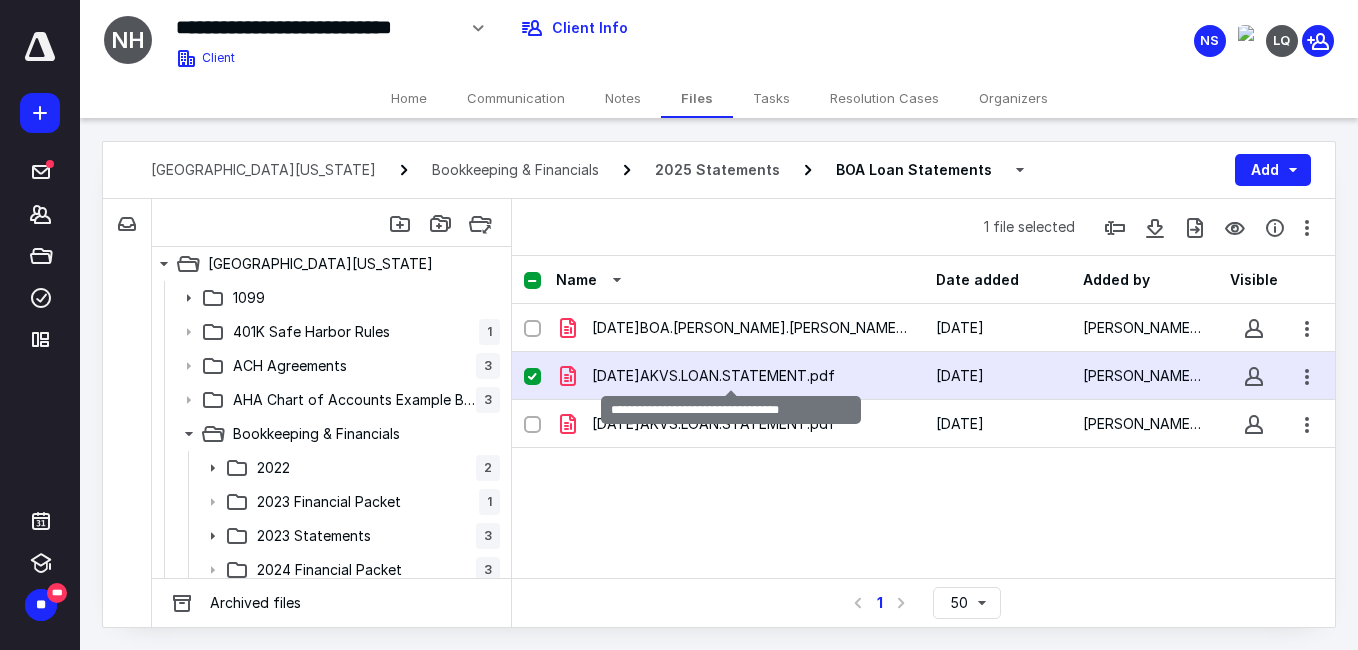 click on "[DATE]AKVS.LOAN.STATEMENT.pdf" at bounding box center [713, 376] 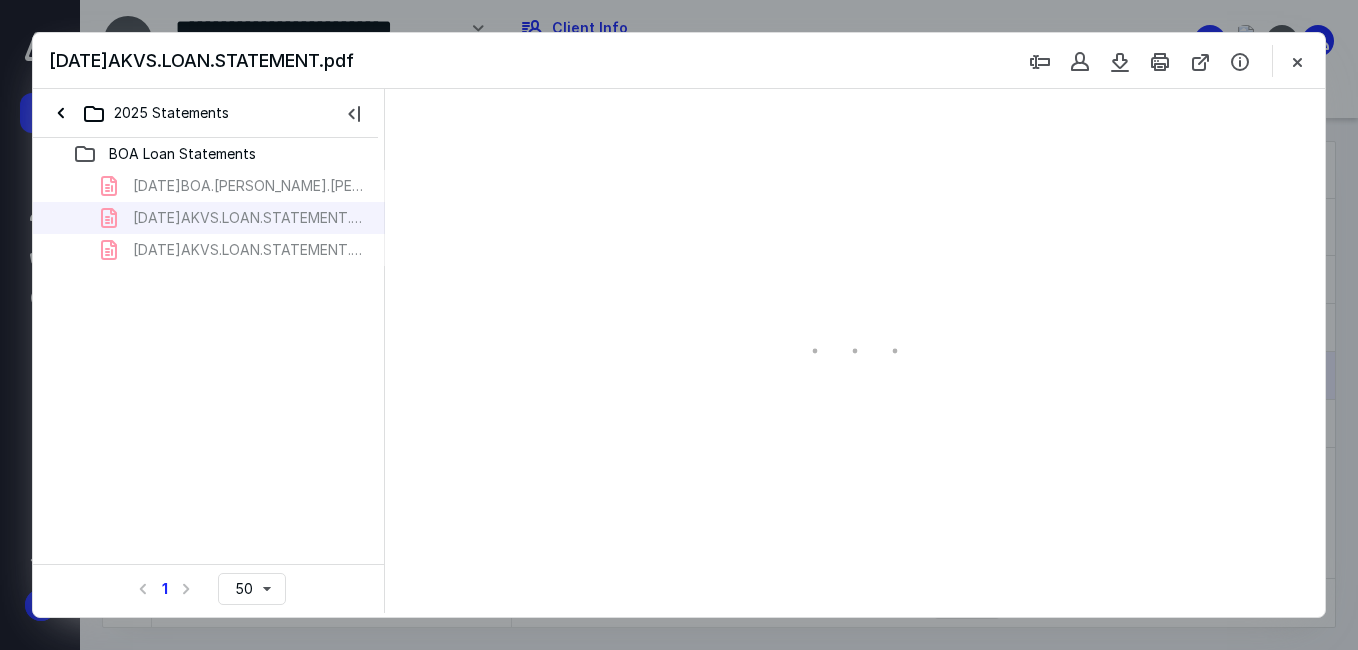 scroll, scrollTop: 0, scrollLeft: 0, axis: both 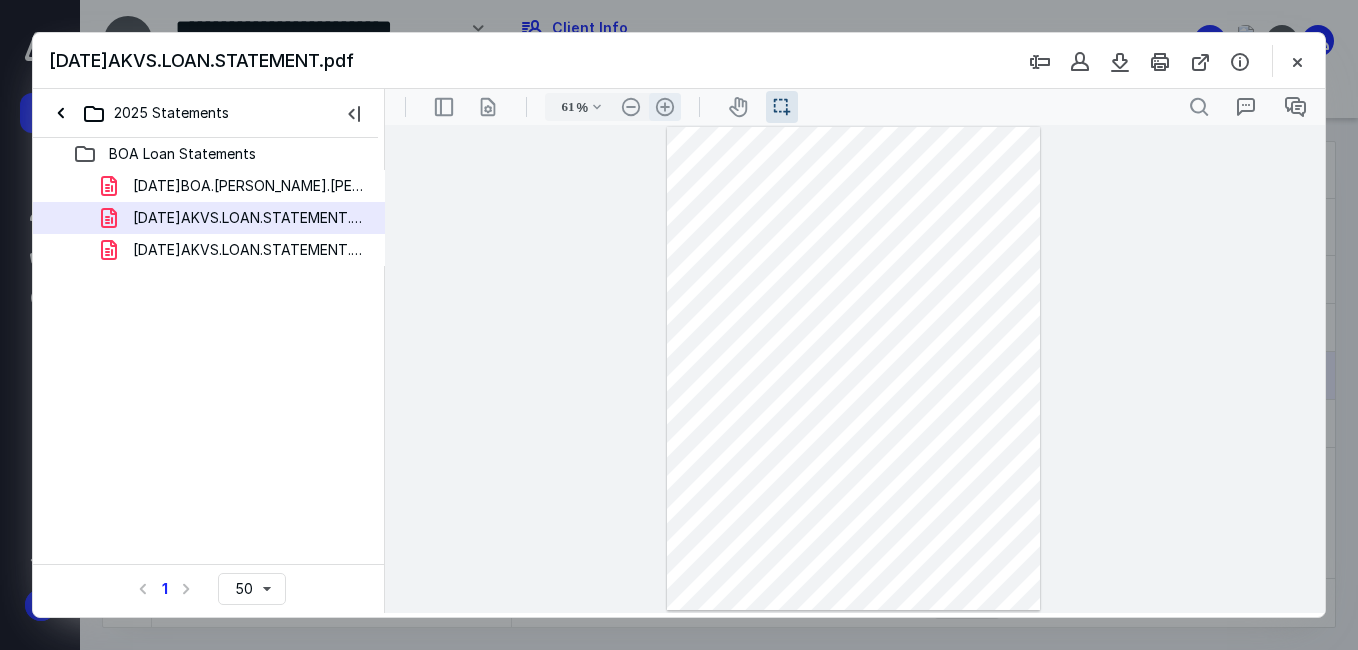 click on ".cls-1{fill:#abb0c4;} icon - header - zoom - in - line" at bounding box center [665, 107] 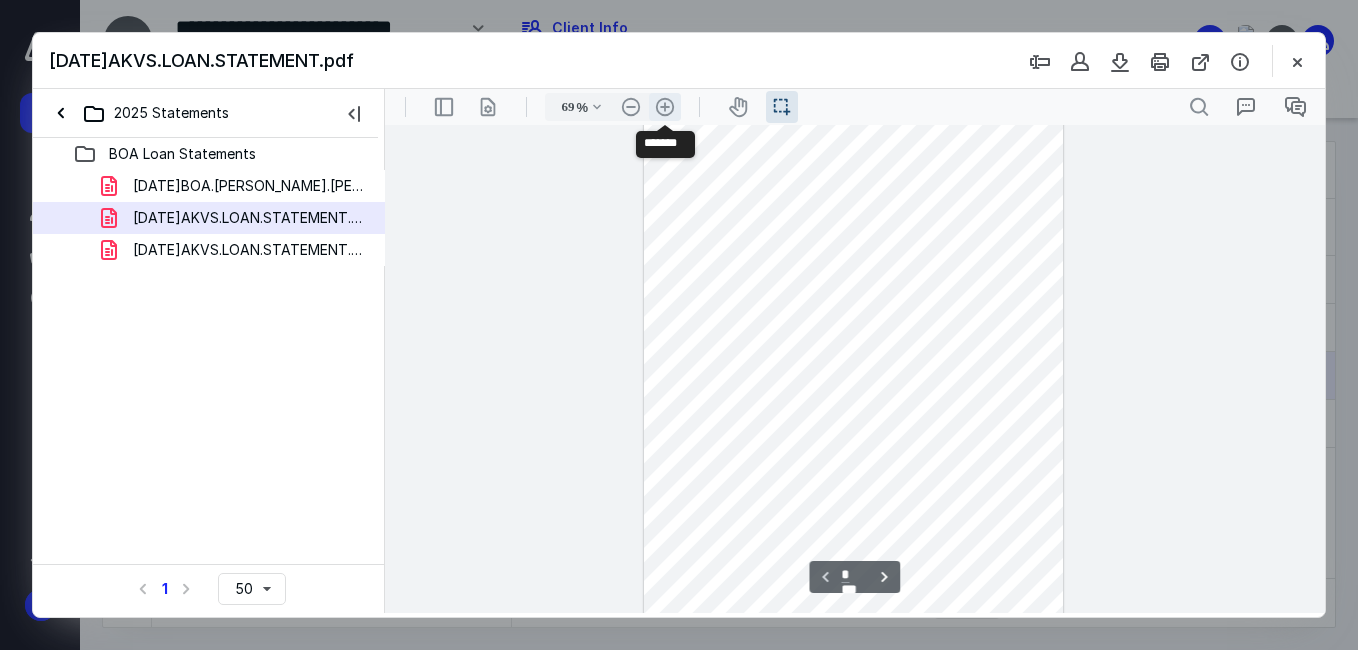 click on ".cls-1{fill:#abb0c4;} icon - header - zoom - in - line" at bounding box center [665, 107] 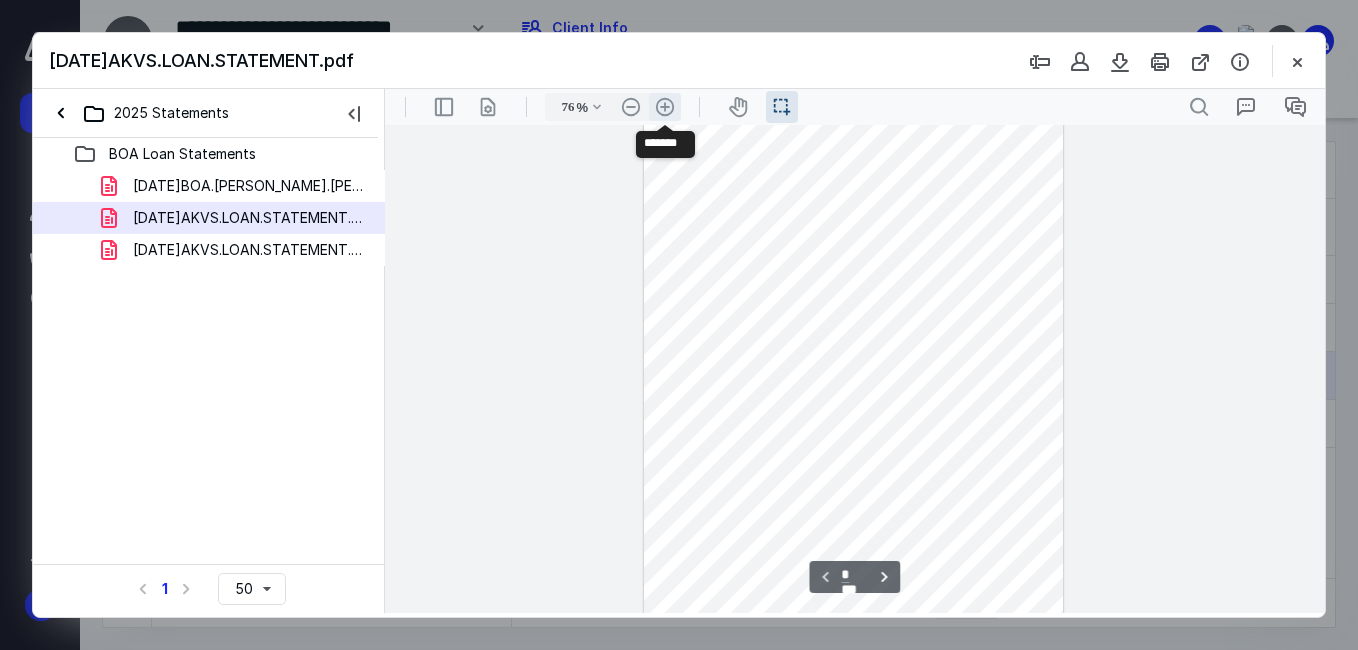 click on ".cls-1{fill:#abb0c4;} icon - header - zoom - in - line" at bounding box center [665, 107] 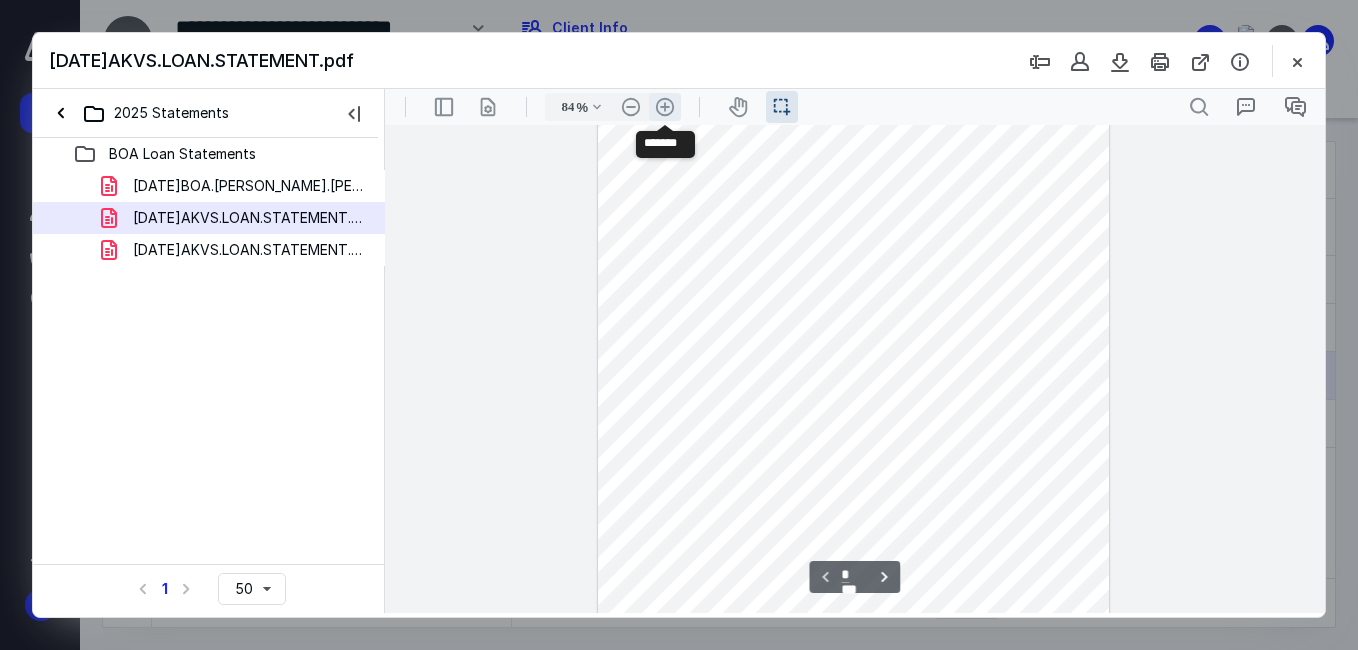 click on ".cls-1{fill:#abb0c4;} icon - header - zoom - in - line" at bounding box center [665, 107] 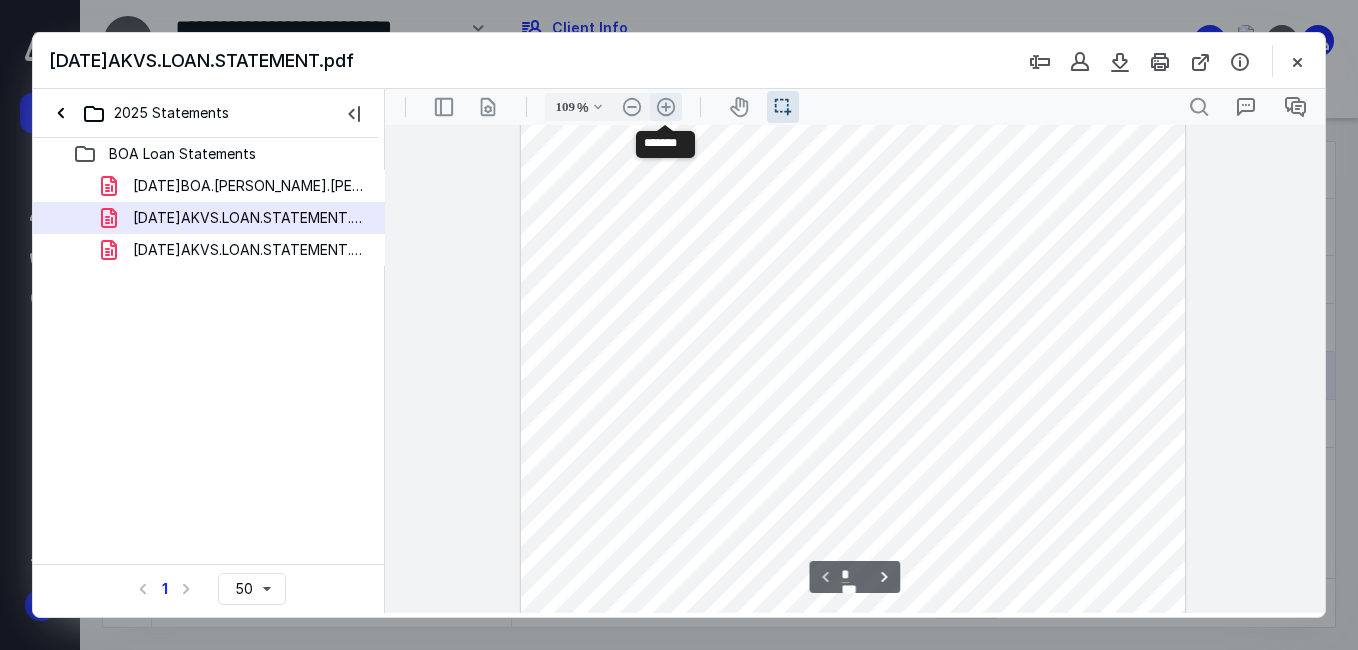 click on ".cls-1{fill:#abb0c4;} icon - header - zoom - in - line" at bounding box center [666, 107] 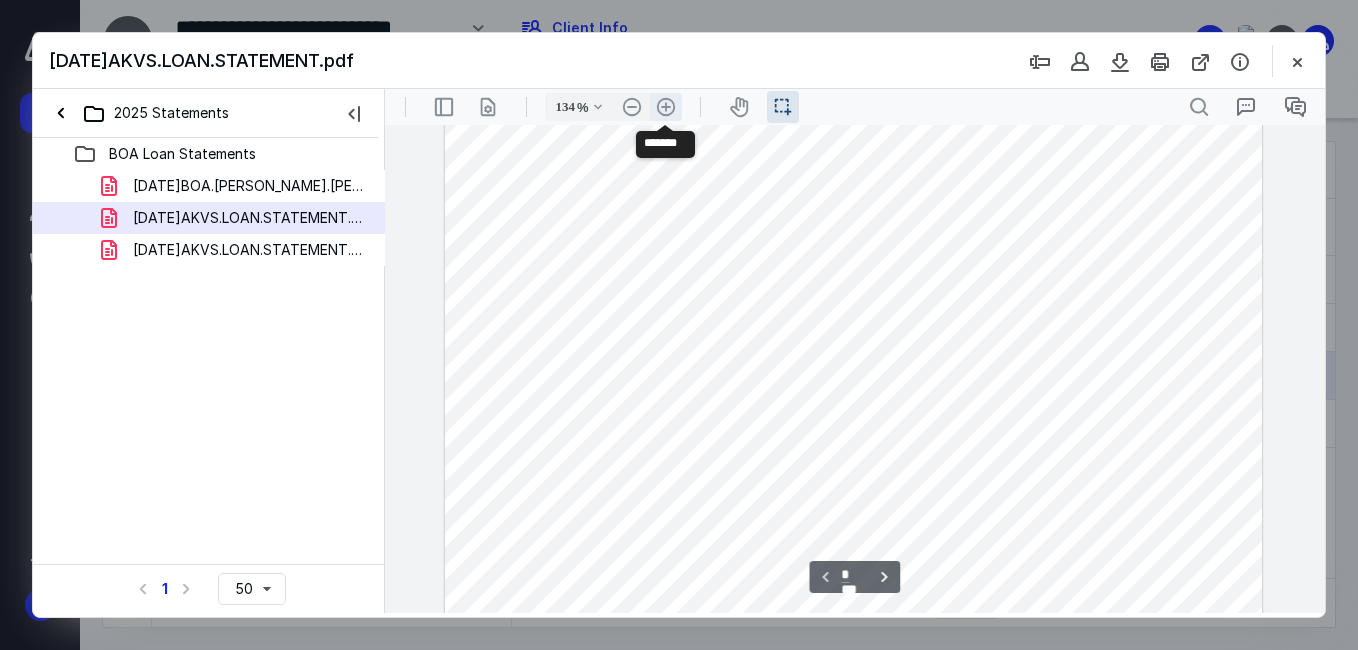 scroll, scrollTop: 270, scrollLeft: 0, axis: vertical 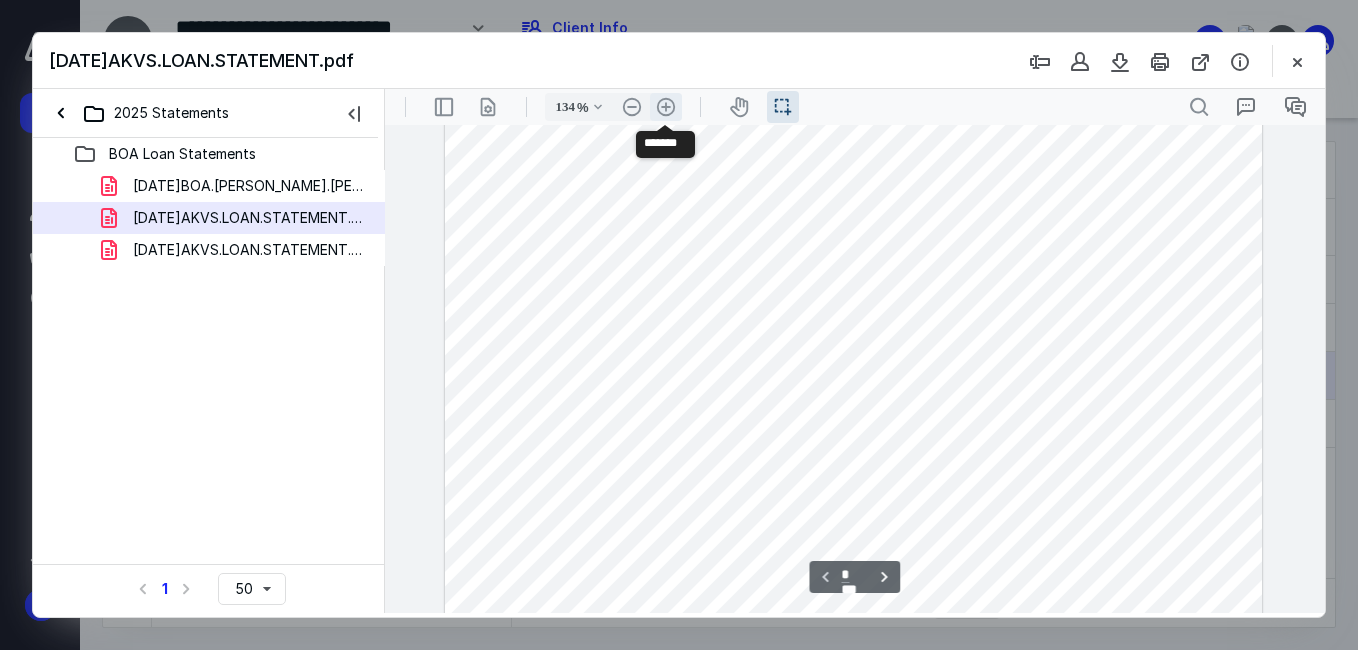 click on ".cls-1{fill:#abb0c4;} icon - header - zoom - in - line" at bounding box center (666, 107) 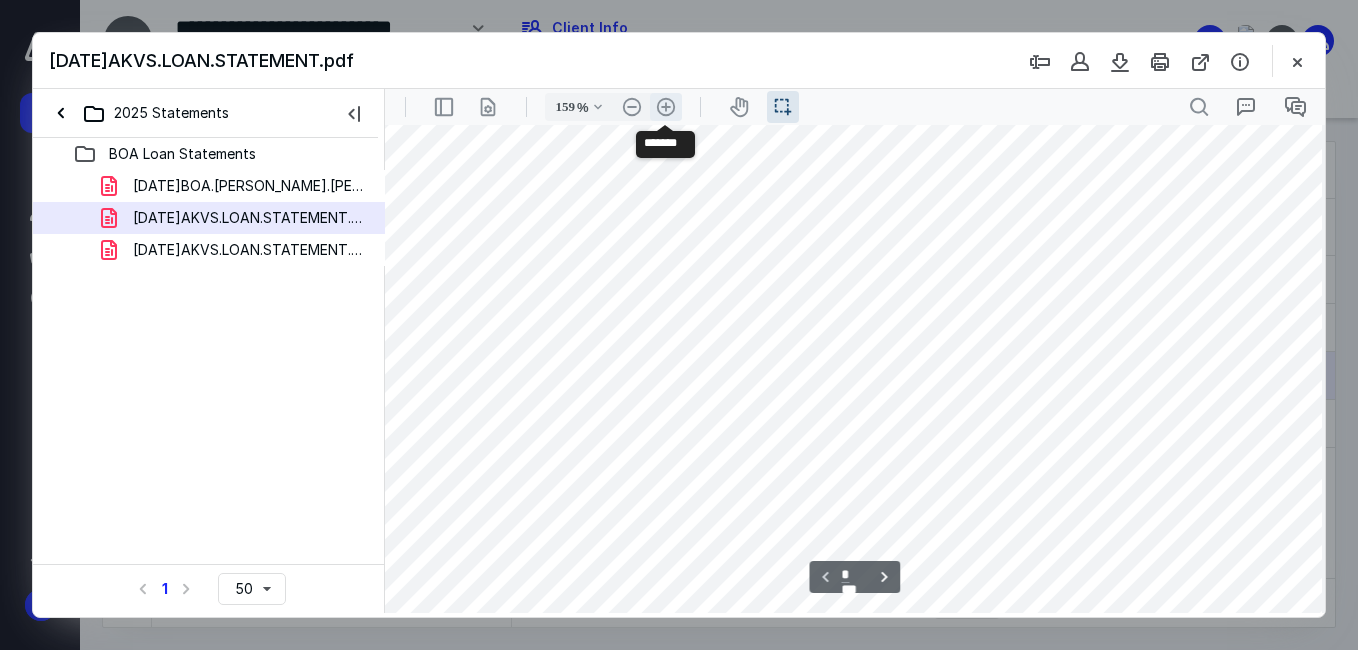 click on ".cls-1{fill:#abb0c4;} icon - header - zoom - in - line" at bounding box center (666, 107) 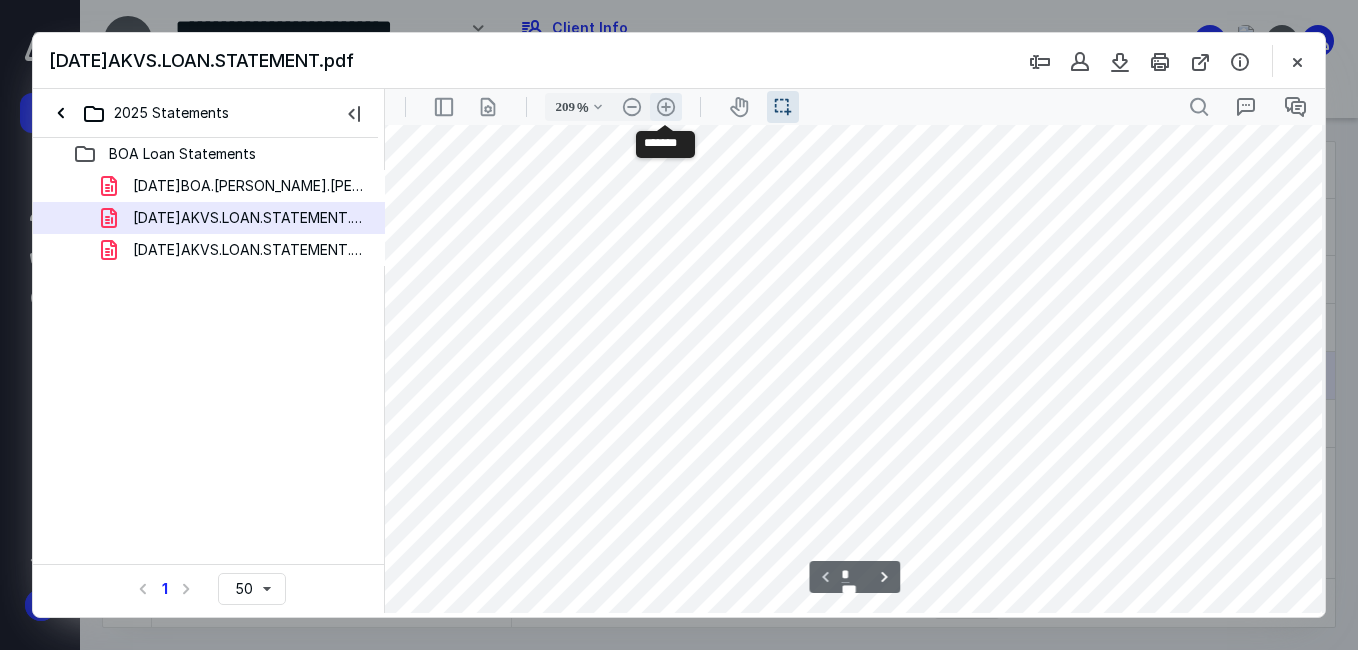 scroll, scrollTop: 549, scrollLeft: 184, axis: both 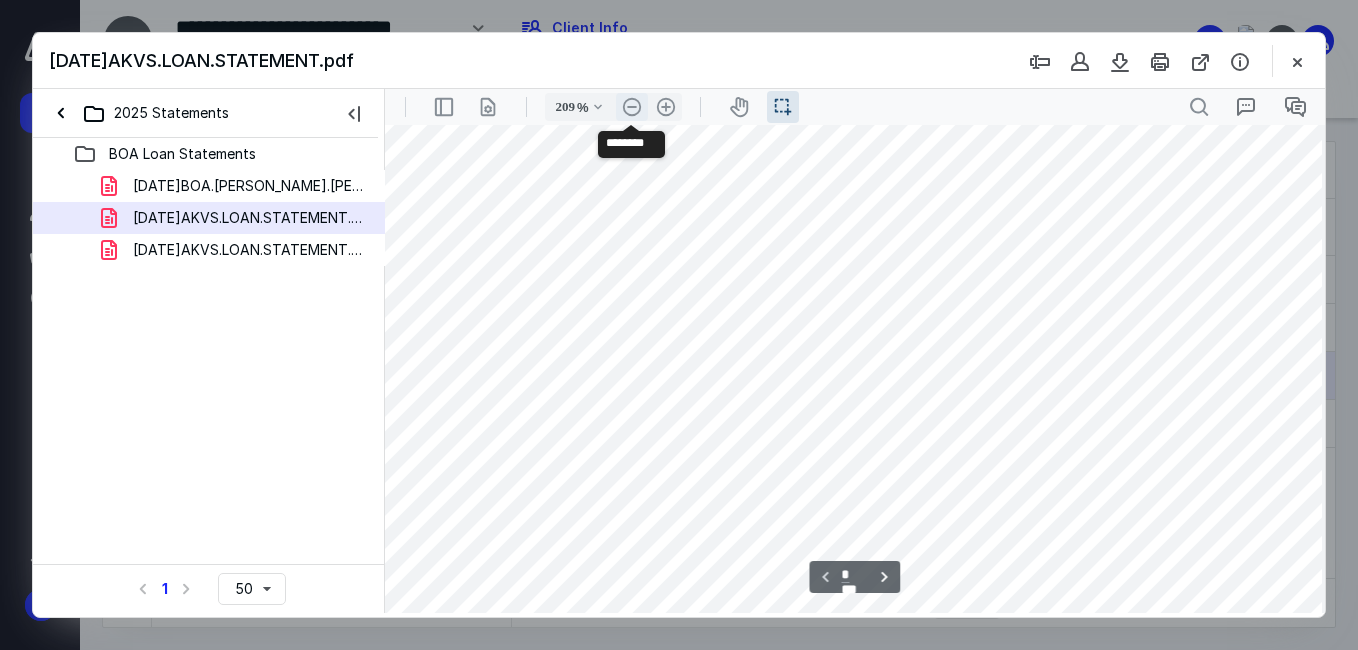 click on ".cls-1{fill:#abb0c4;} icon - header - zoom - out - line" at bounding box center (632, 107) 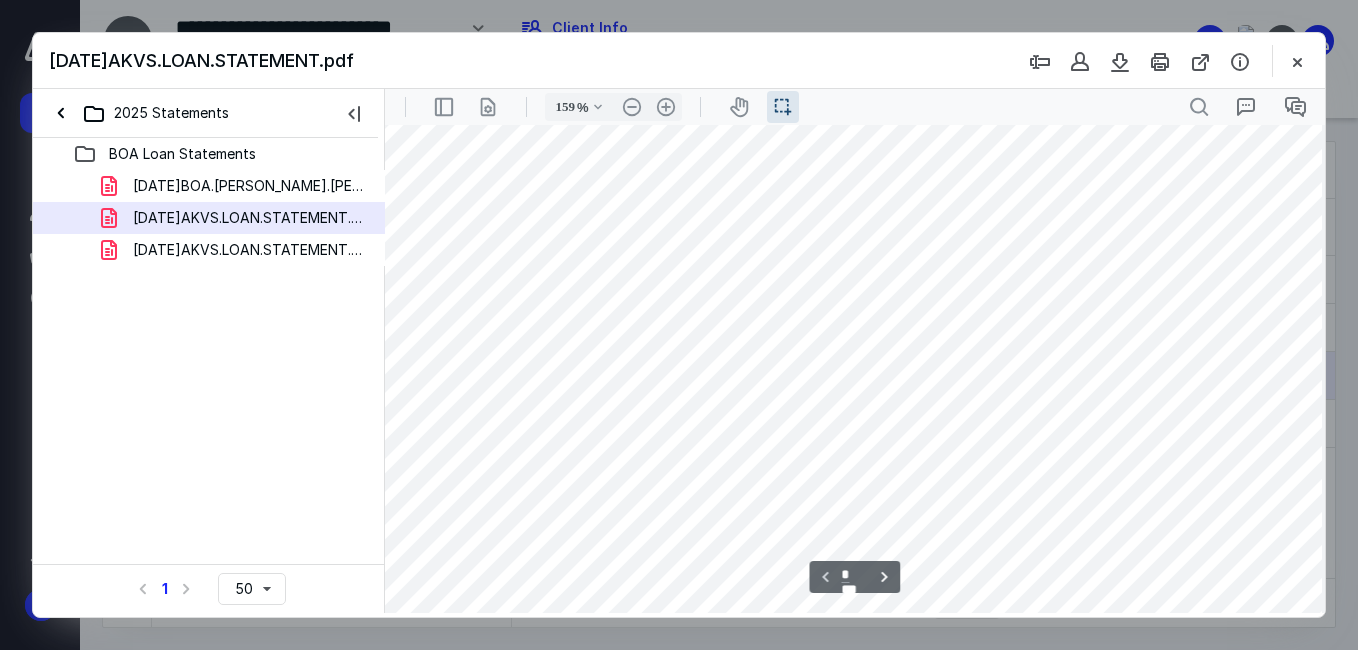 scroll, scrollTop: 163, scrollLeft: 27, axis: both 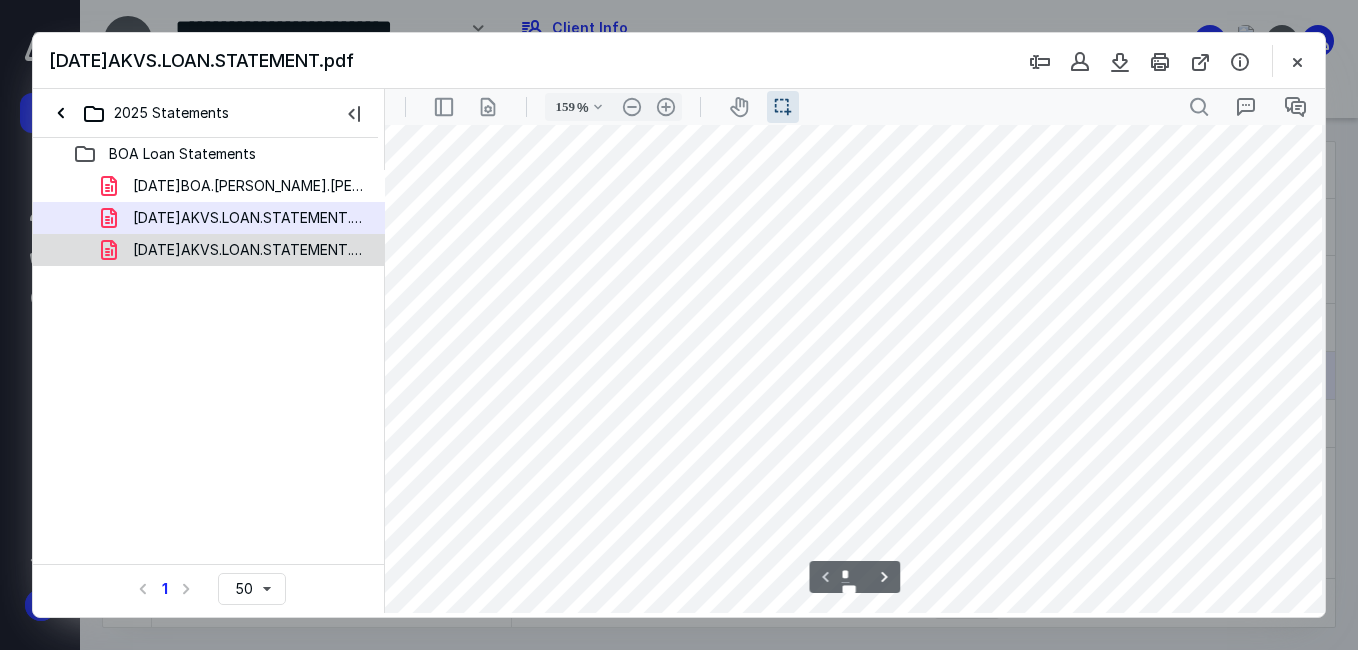 click on "[DATE]AKVS.LOAN.STATEMENT.pdf" at bounding box center [237, 250] 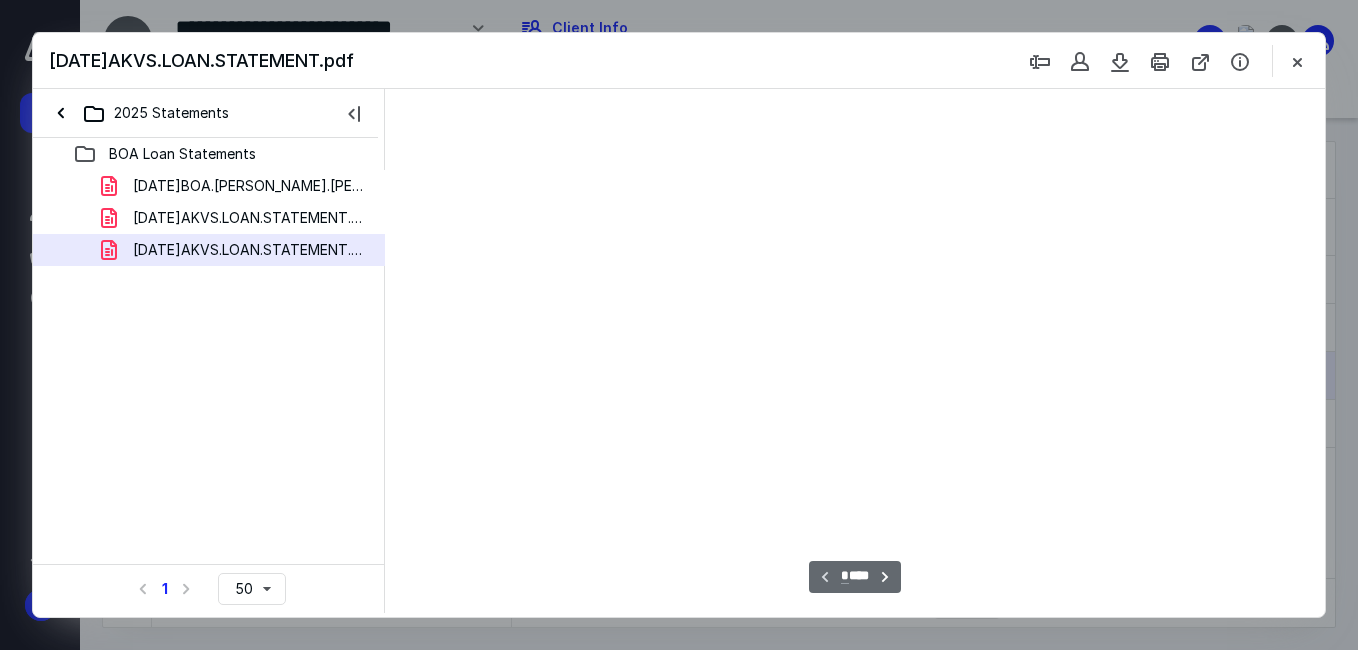 type on "61" 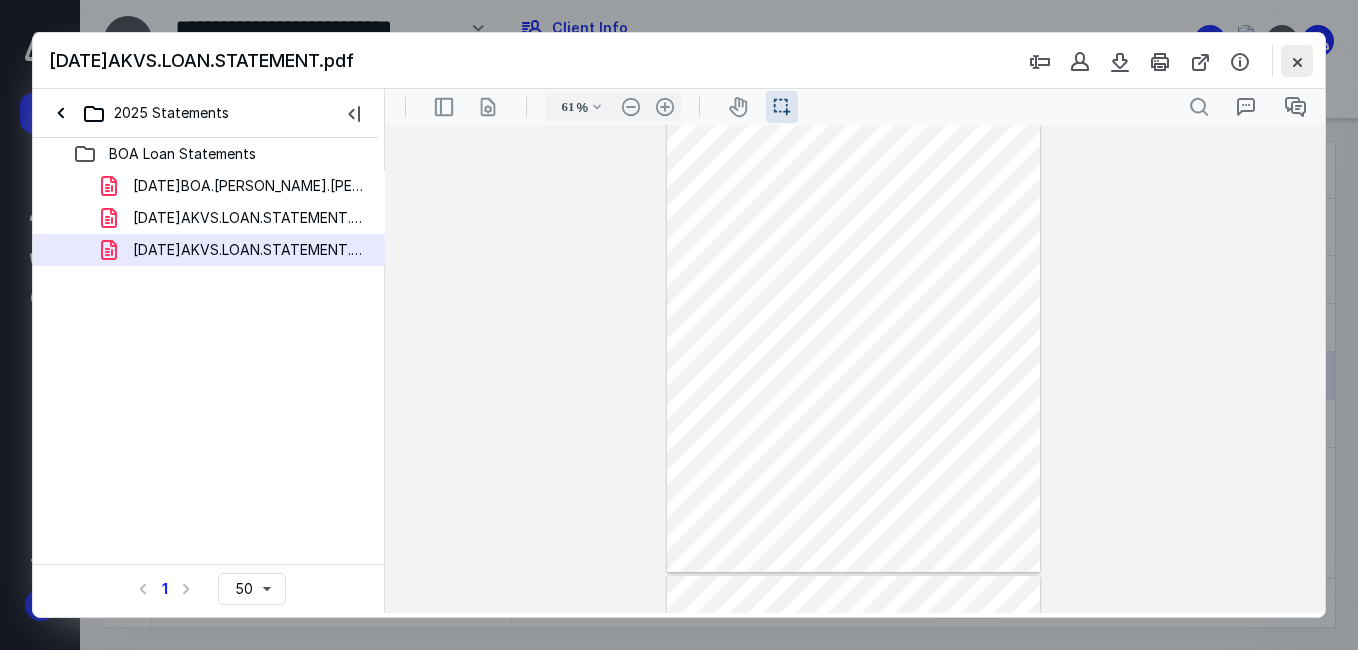 click at bounding box center [1297, 61] 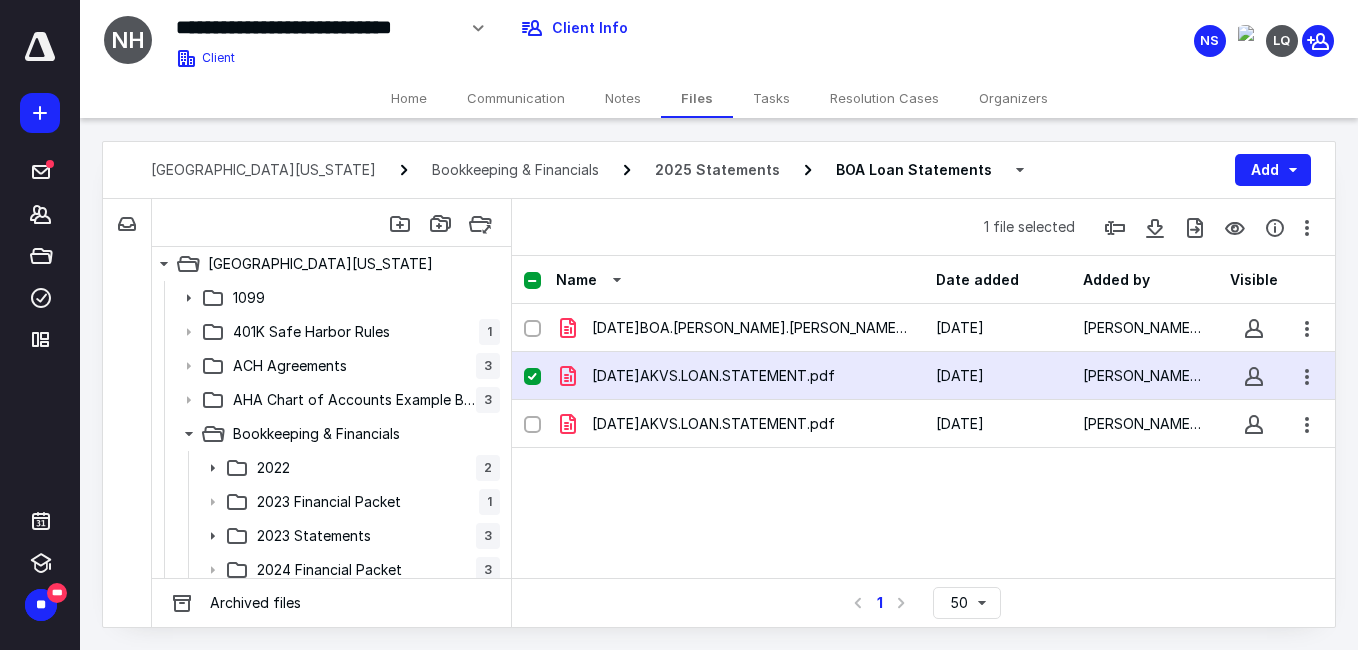 click on "[DATE]BOA.[PERSON_NAME].[PERSON_NAME].VET.SVCS.LOAN.pdf [DATE] [PERSON_NAME] Quick [DATE]AKVS.LOAN.STATEMENT.pdf [DATE] [PERSON_NAME] Quick [DATE]AKVS.LOAN.STATEMENT.pdf [DATE] [PERSON_NAME] Quick" at bounding box center [923, 454] 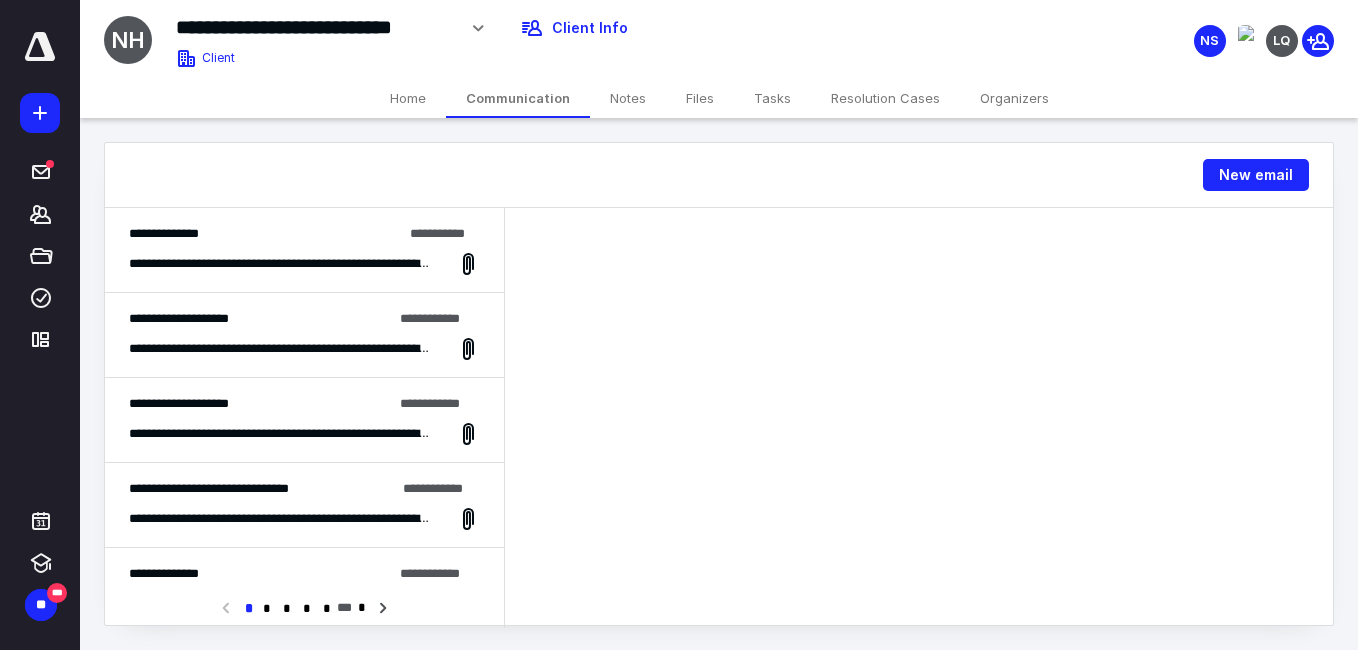 click on "**********" at bounding box center [265, 234] 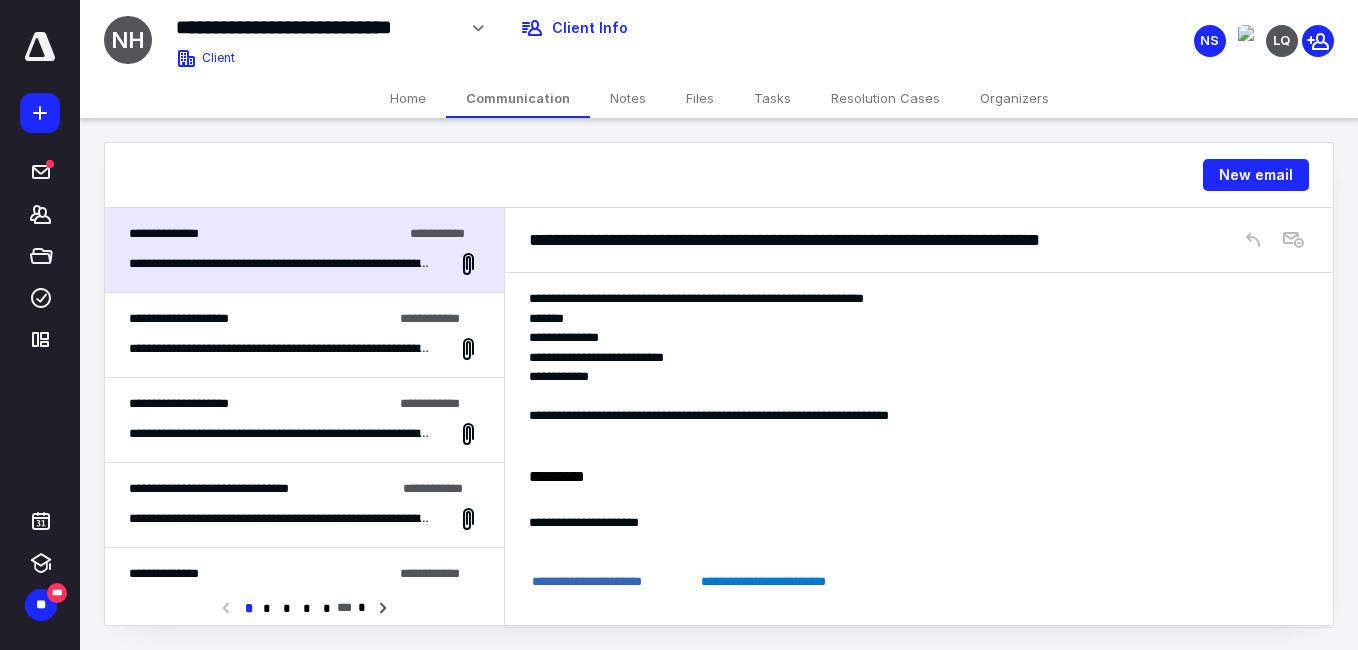 scroll, scrollTop: 288, scrollLeft: 0, axis: vertical 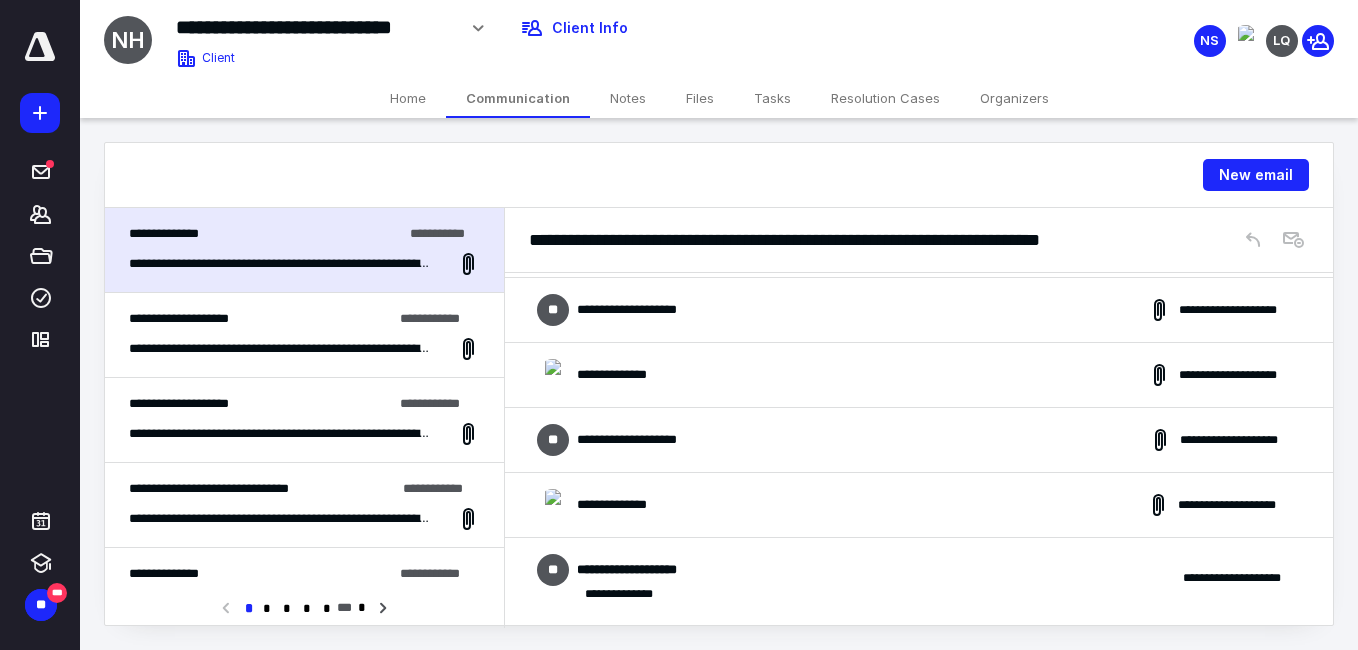 click on "**********" at bounding box center [919, 578] 